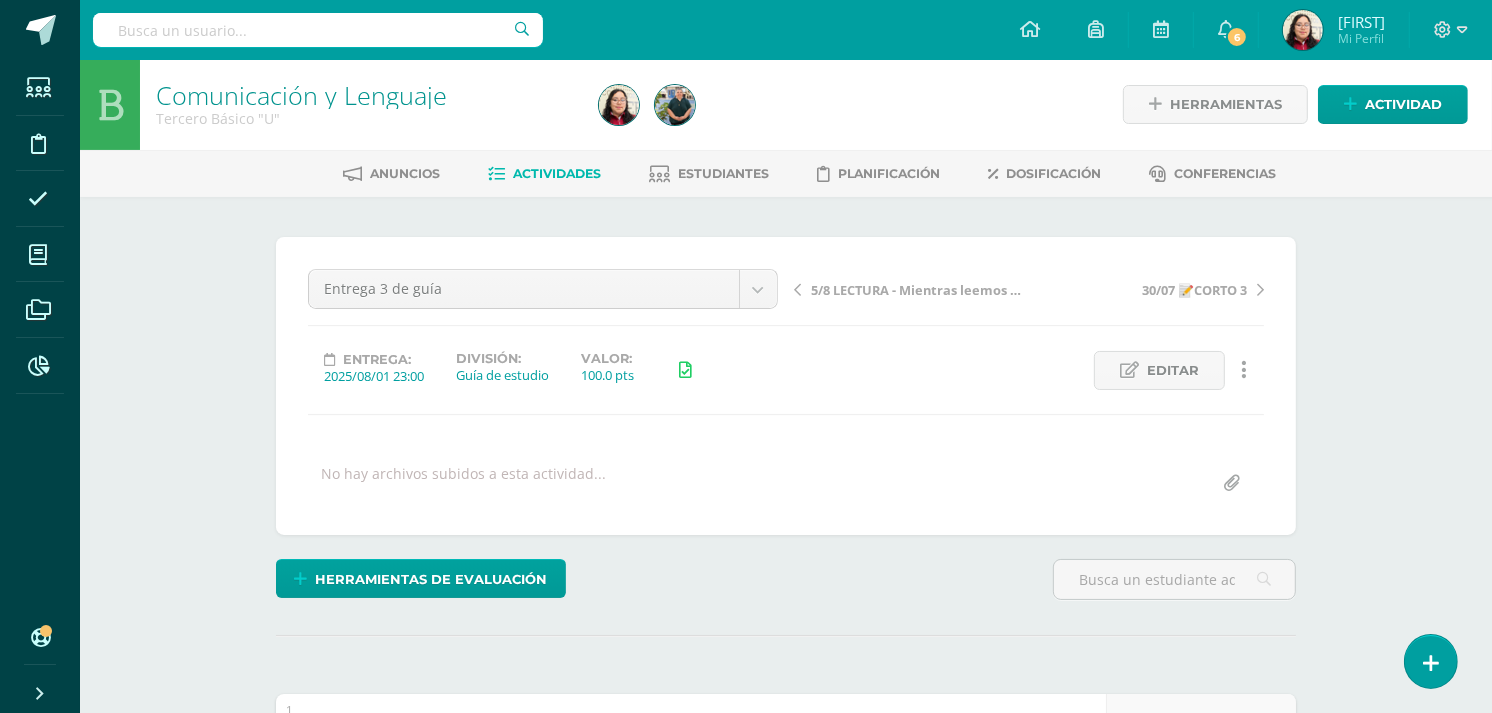 scroll, scrollTop: 2, scrollLeft: 0, axis: vertical 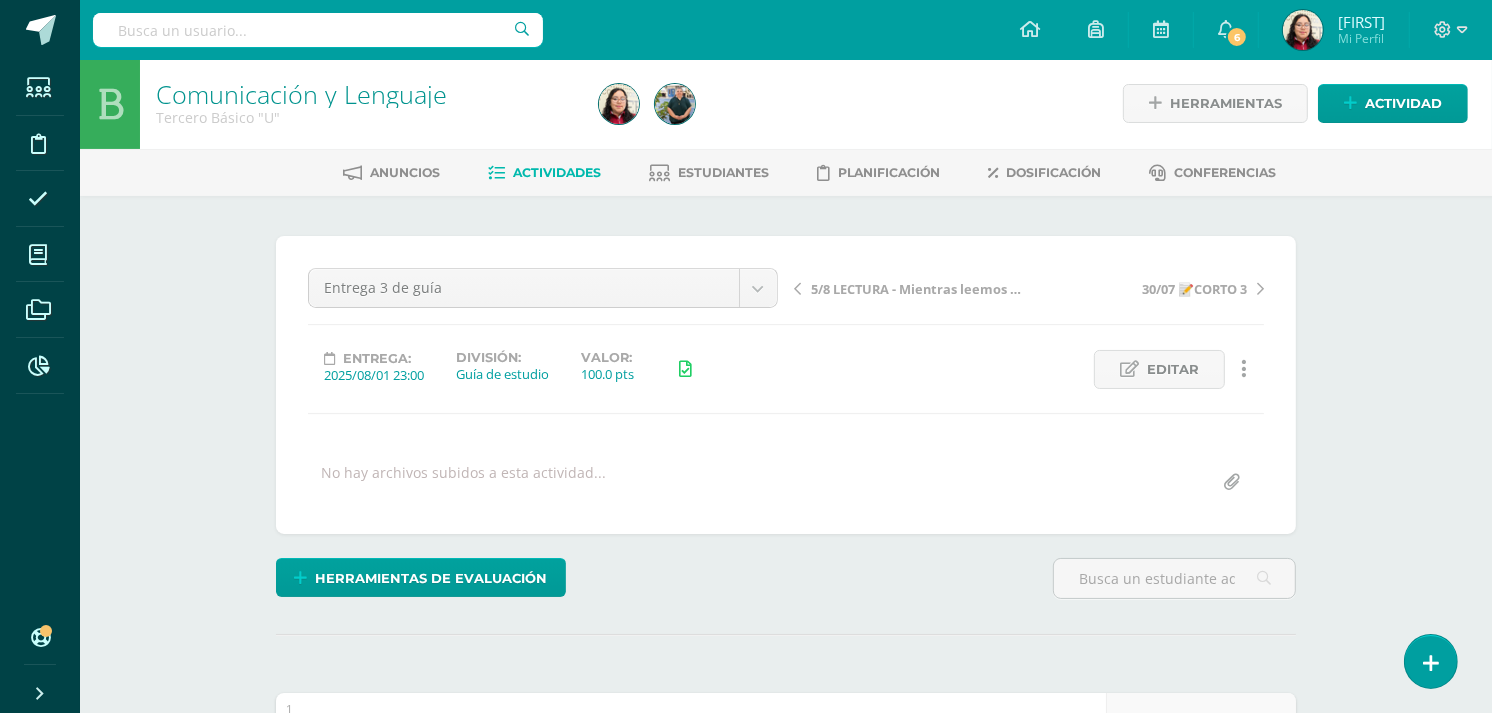 click on "No hay archivos subidos a esta actividad..." at bounding box center (786, 482) 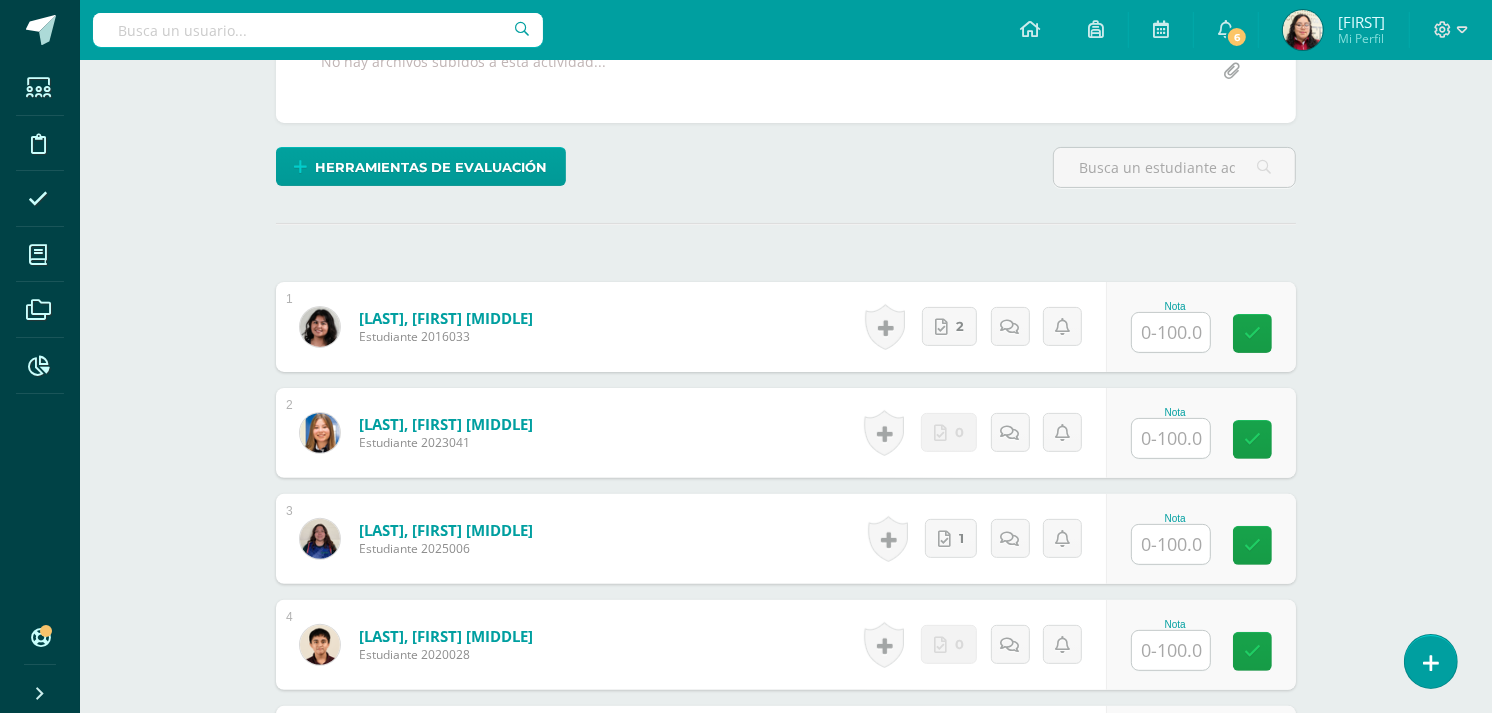 scroll, scrollTop: 414, scrollLeft: 0, axis: vertical 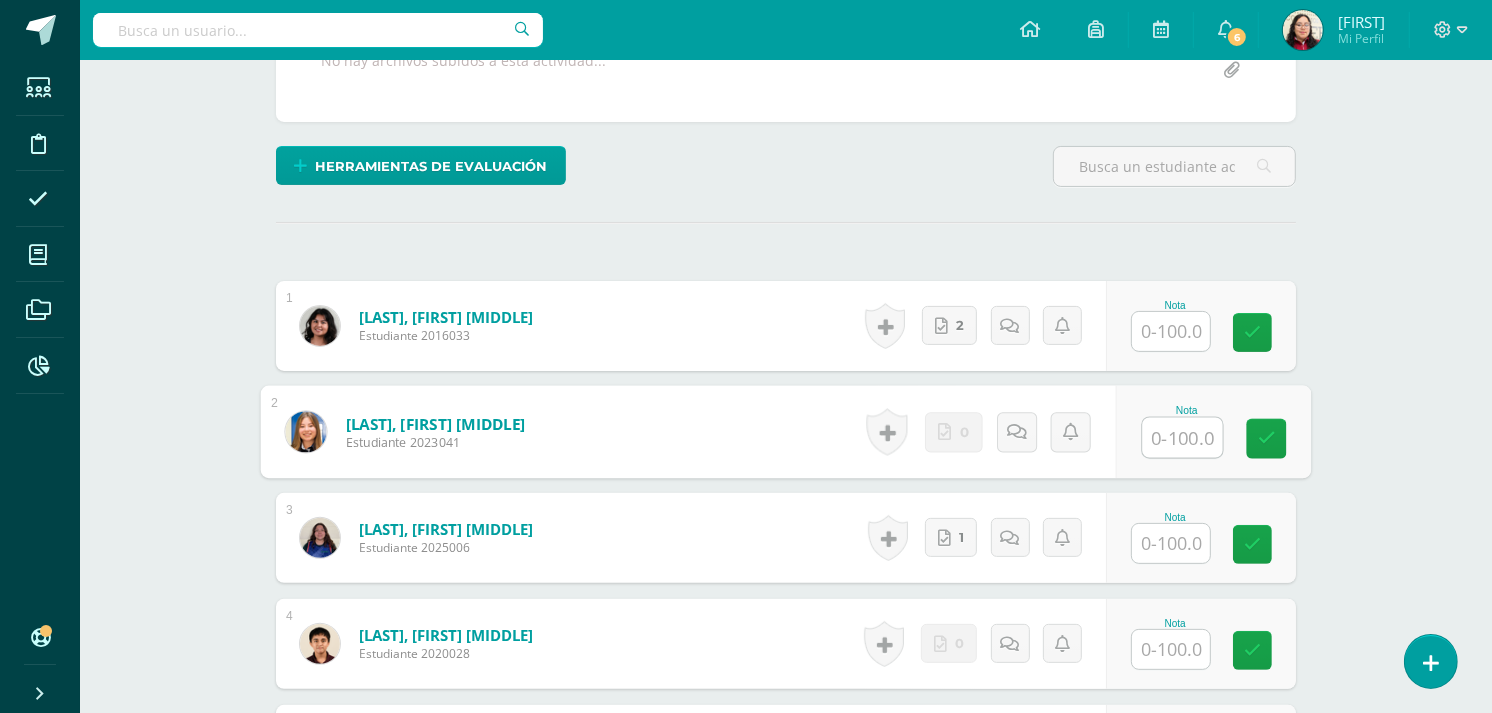 click at bounding box center (1183, 438) 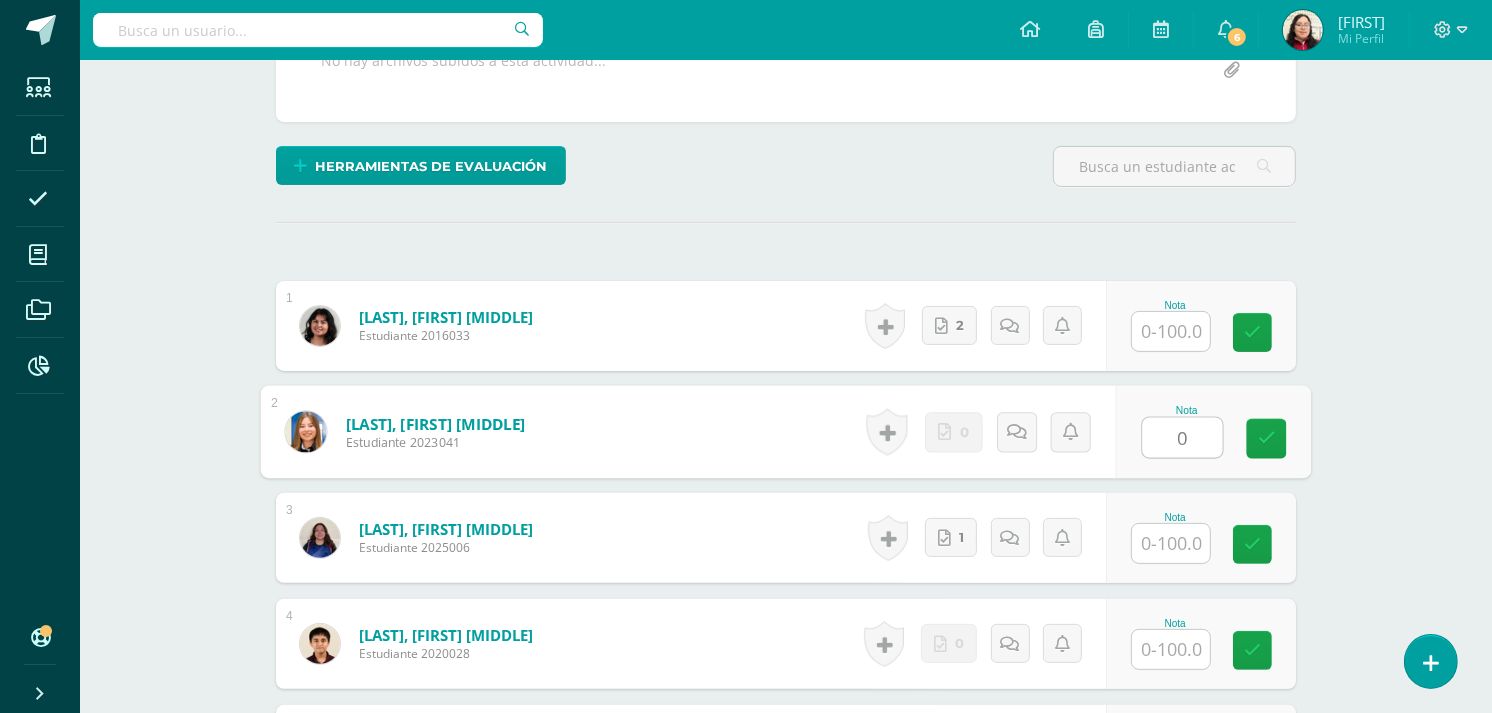 type on "0" 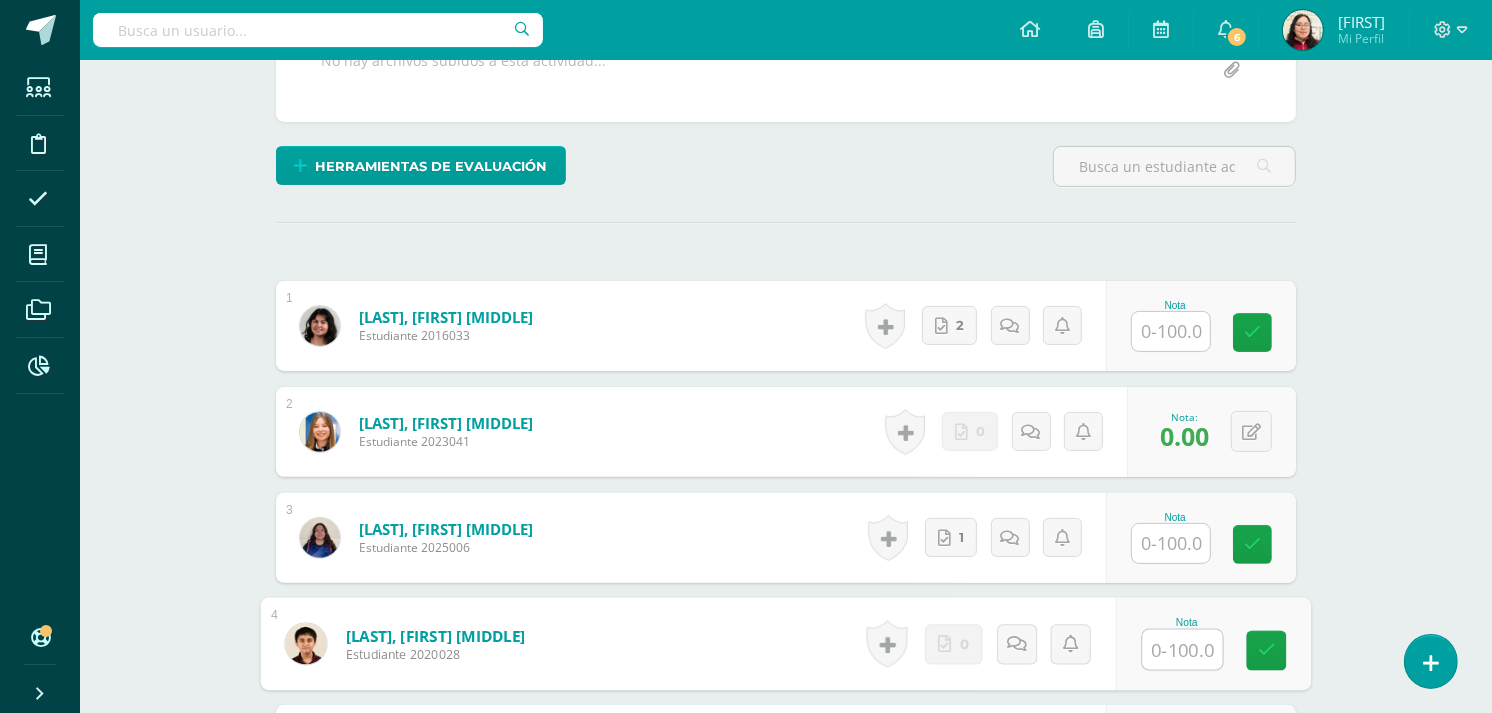 click at bounding box center (1183, 650) 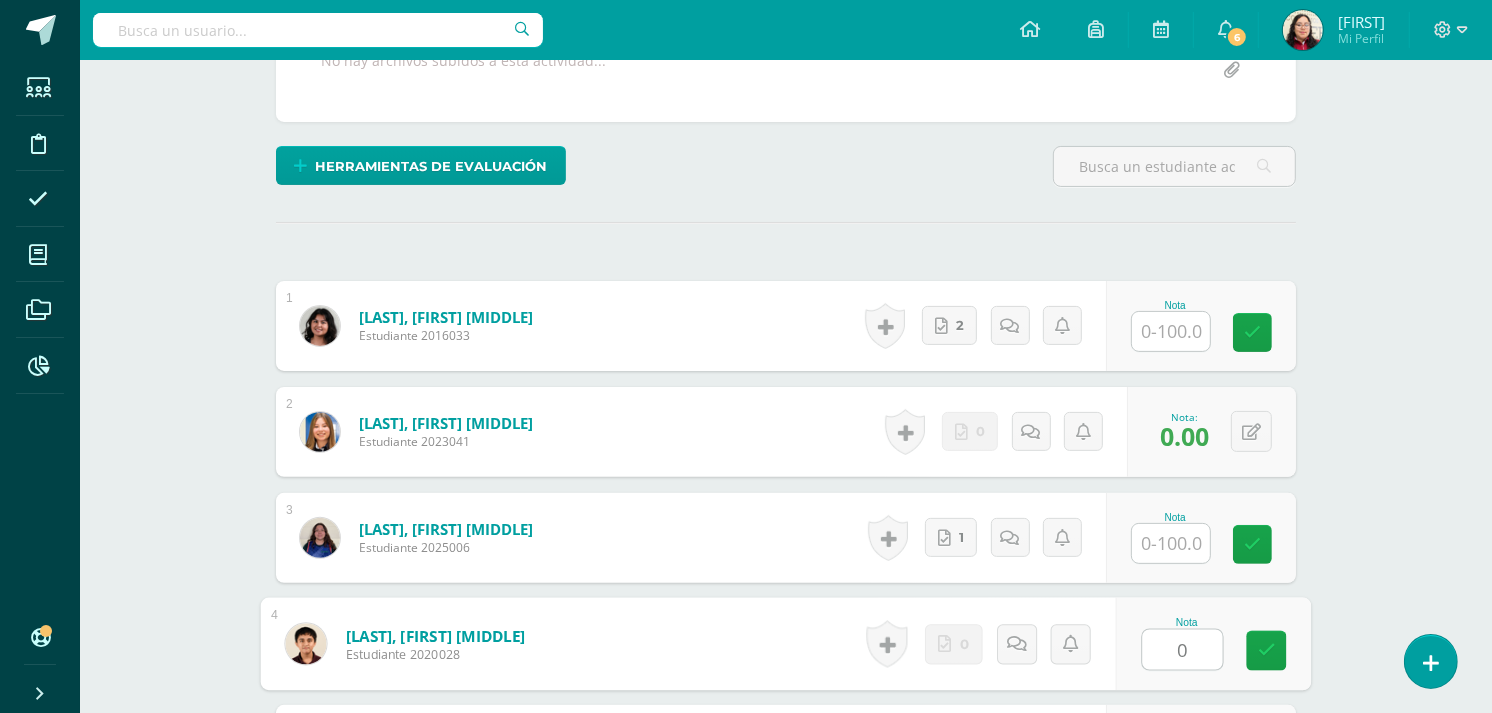 type on "0" 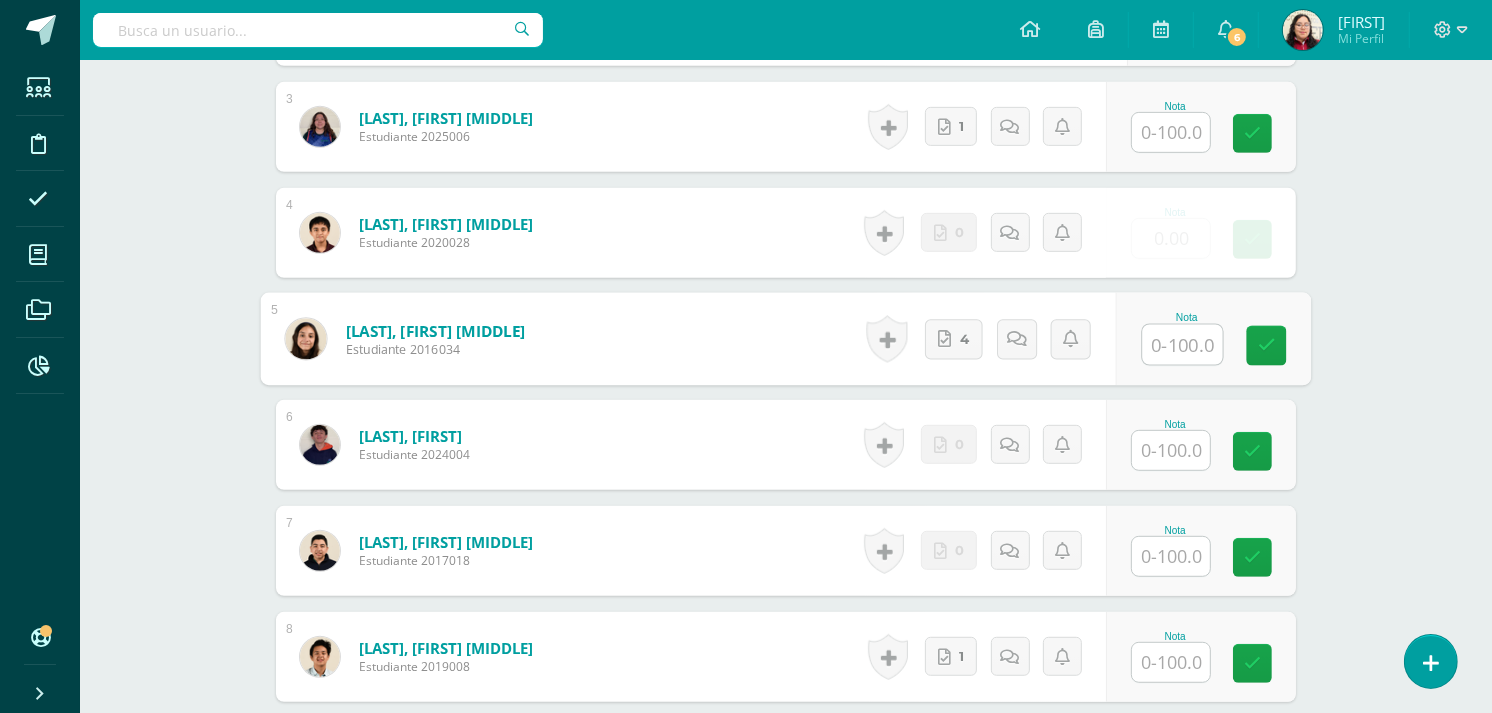 scroll, scrollTop: 826, scrollLeft: 0, axis: vertical 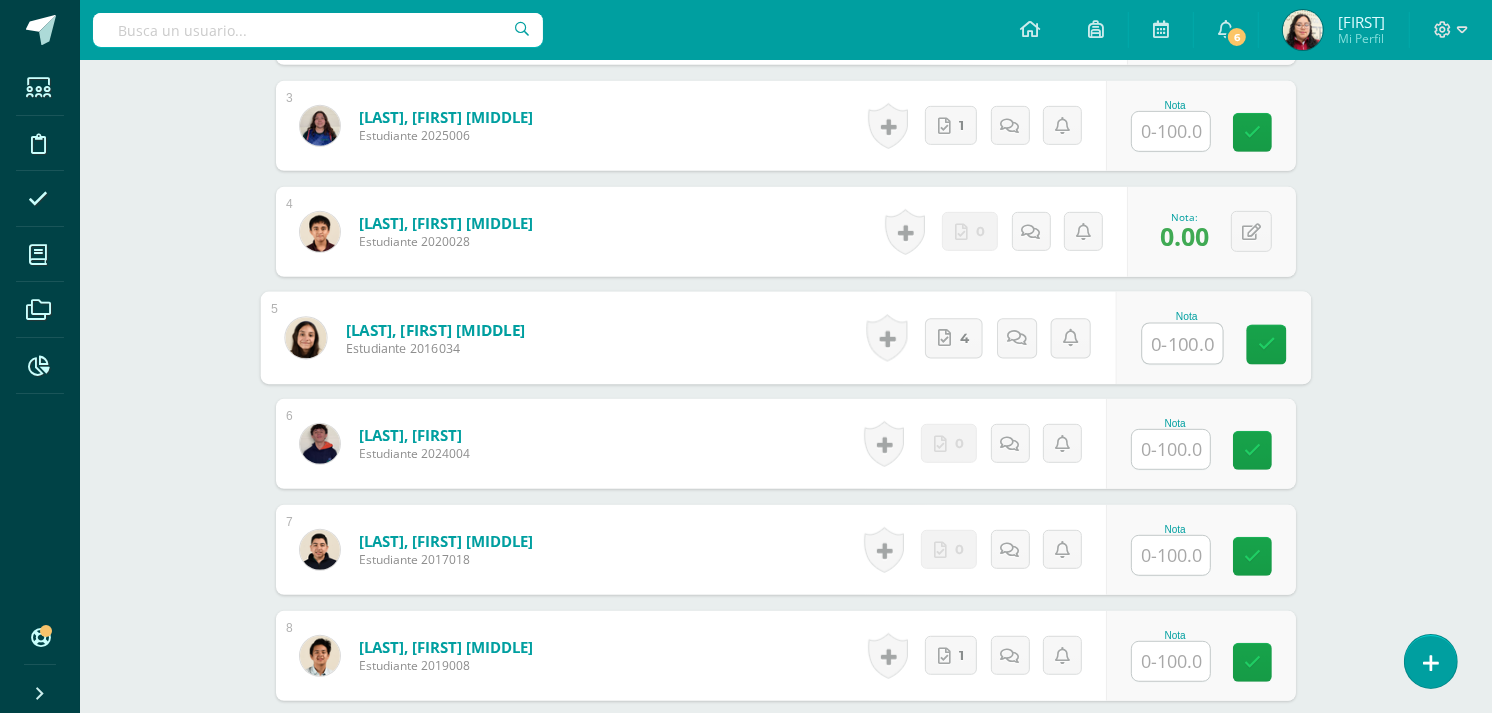 click at bounding box center (1171, 449) 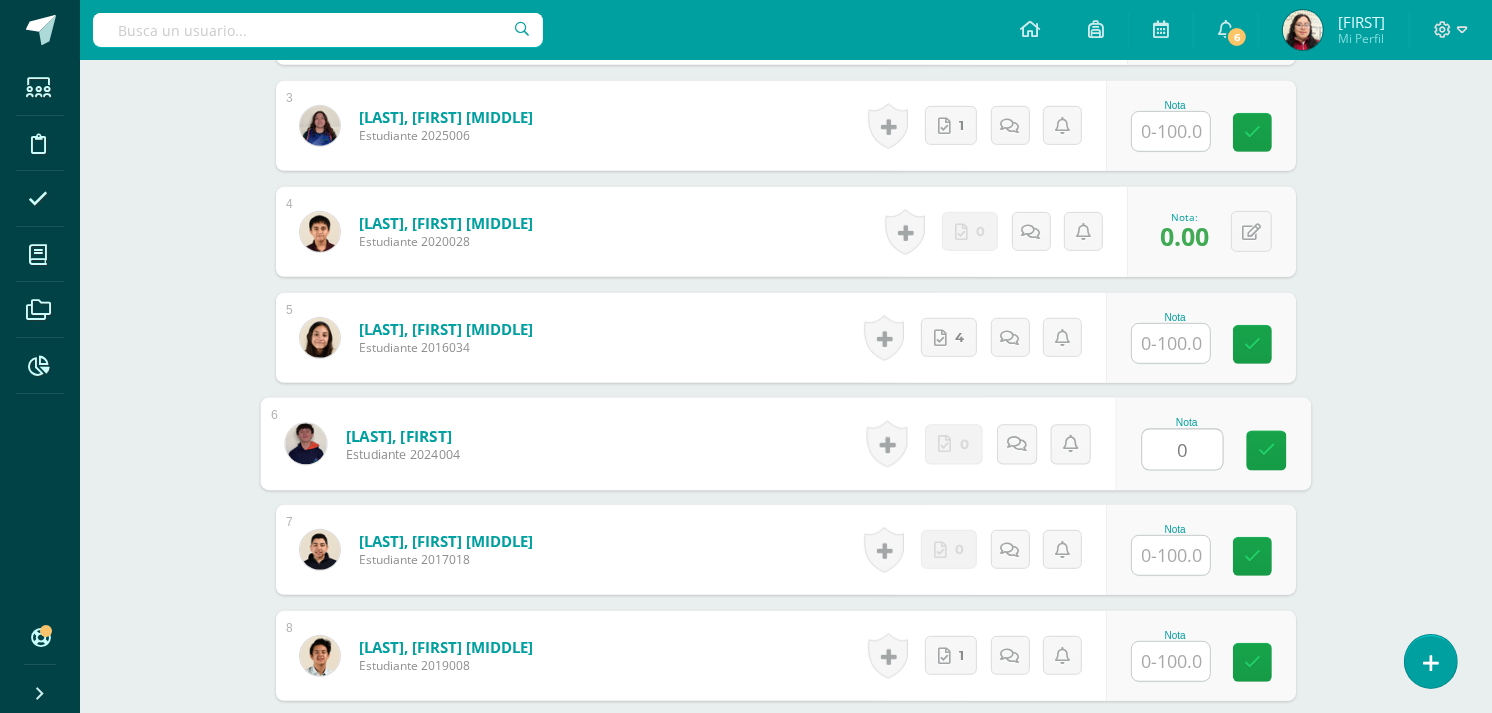 type on "0" 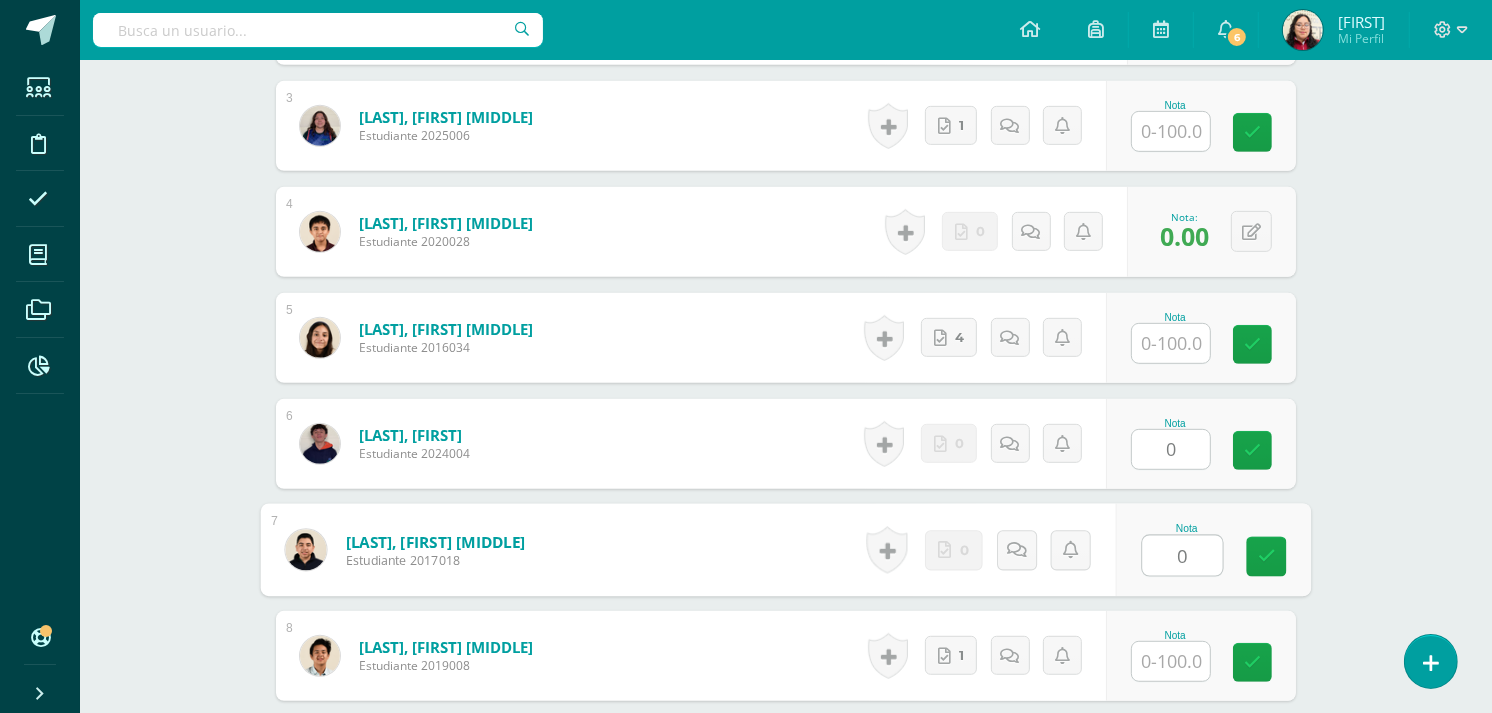 type on "0" 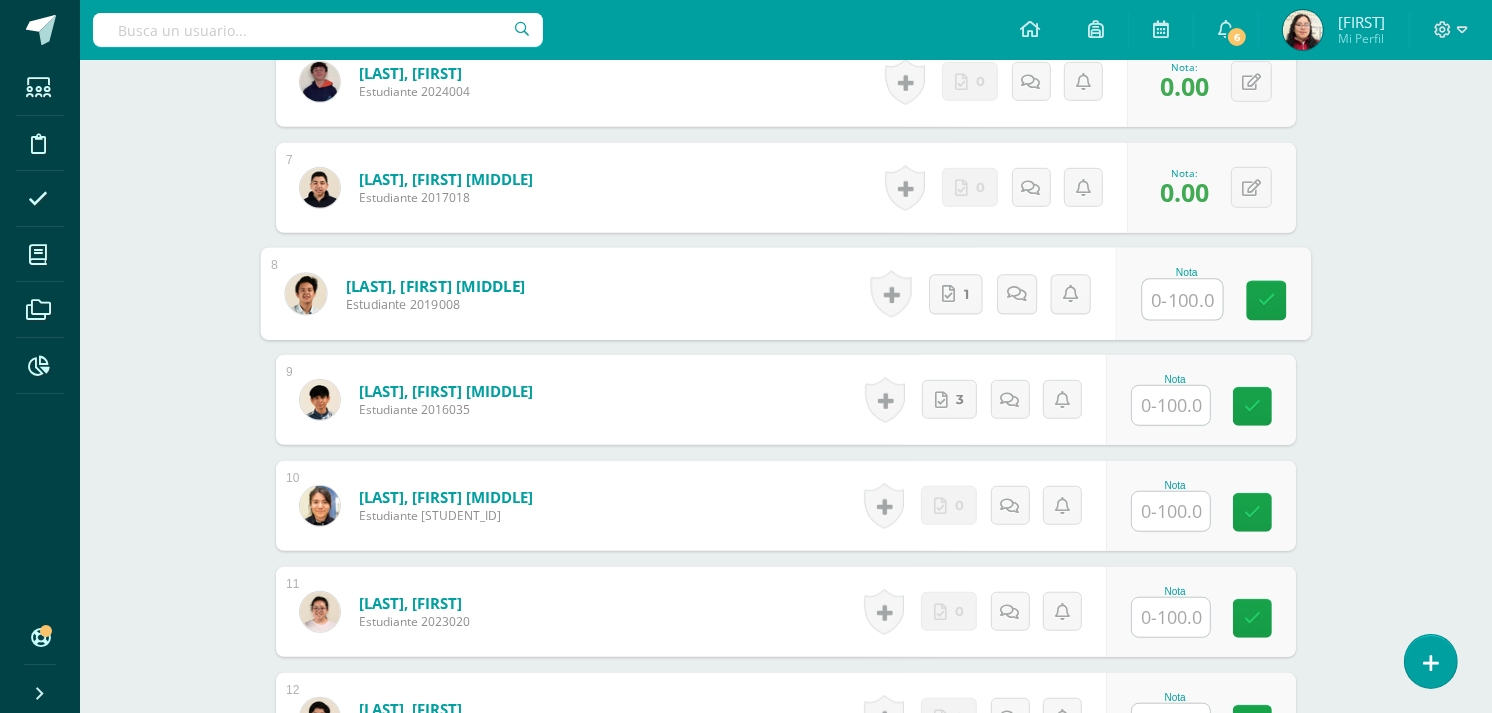 scroll, scrollTop: 1191, scrollLeft: 0, axis: vertical 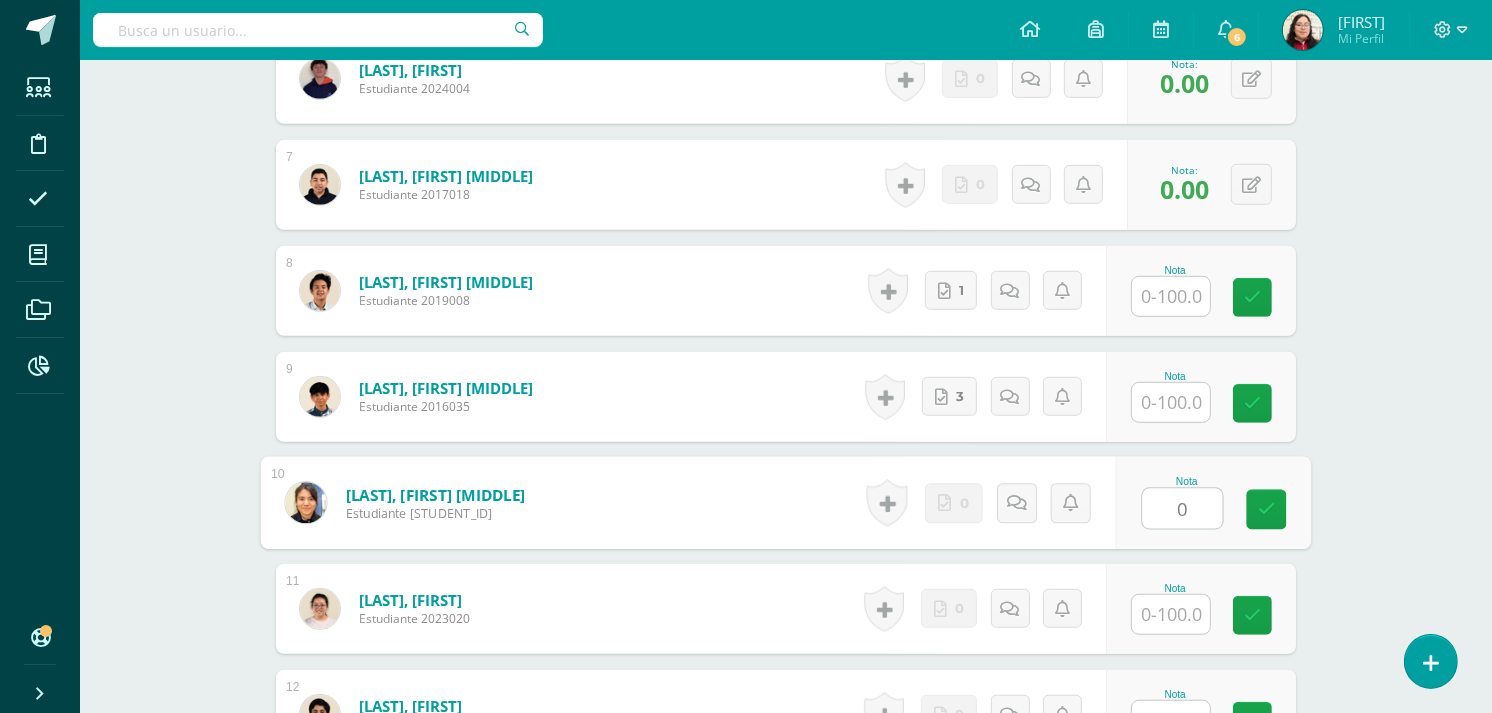 click on "0" at bounding box center (1183, 509) 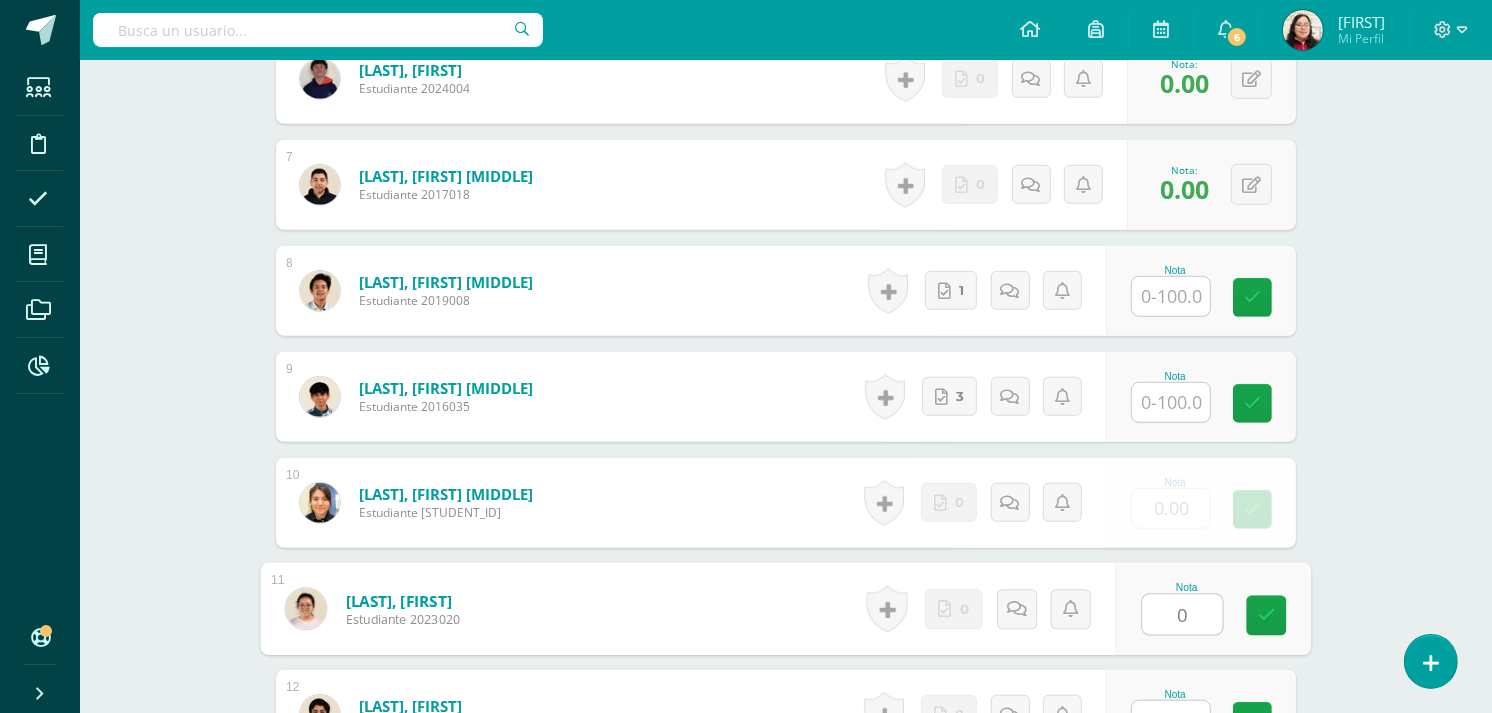type on "0" 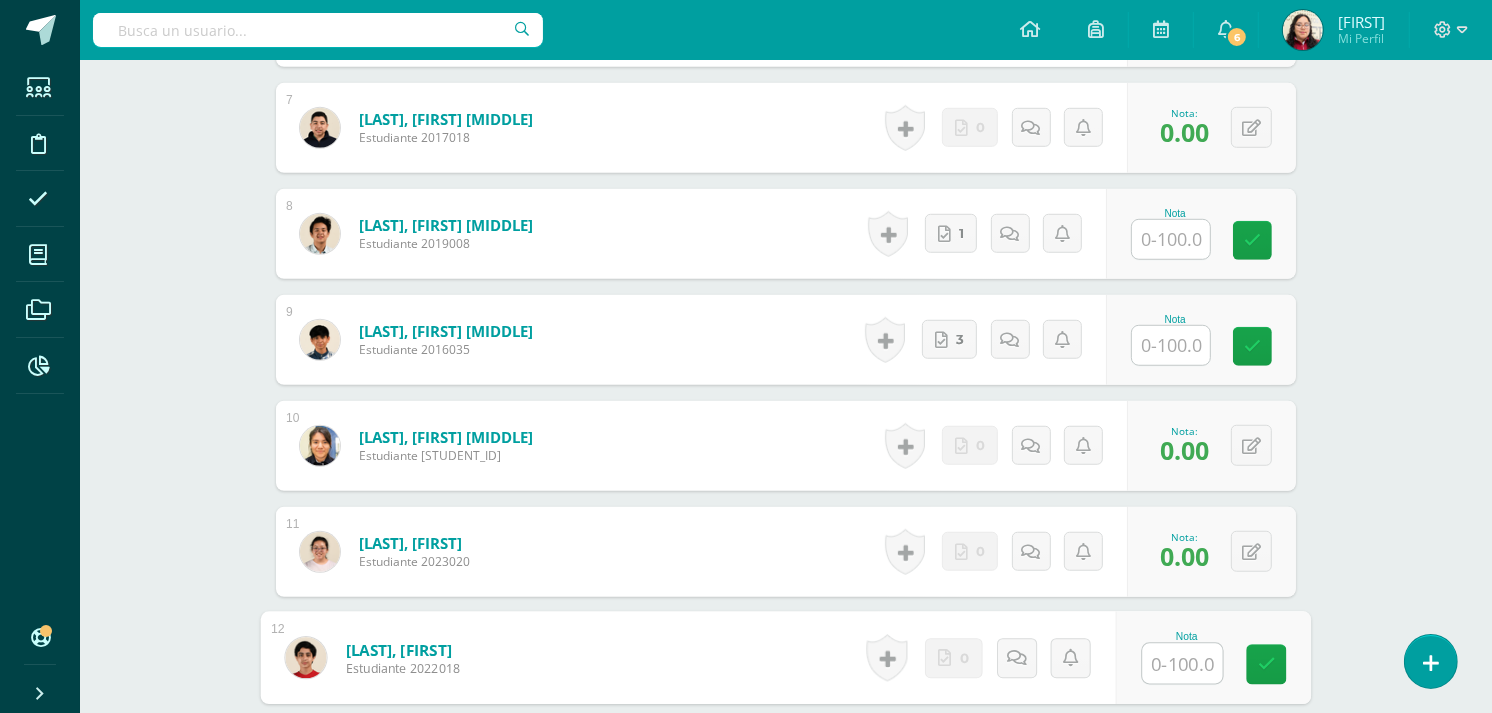 scroll, scrollTop: 1251, scrollLeft: 0, axis: vertical 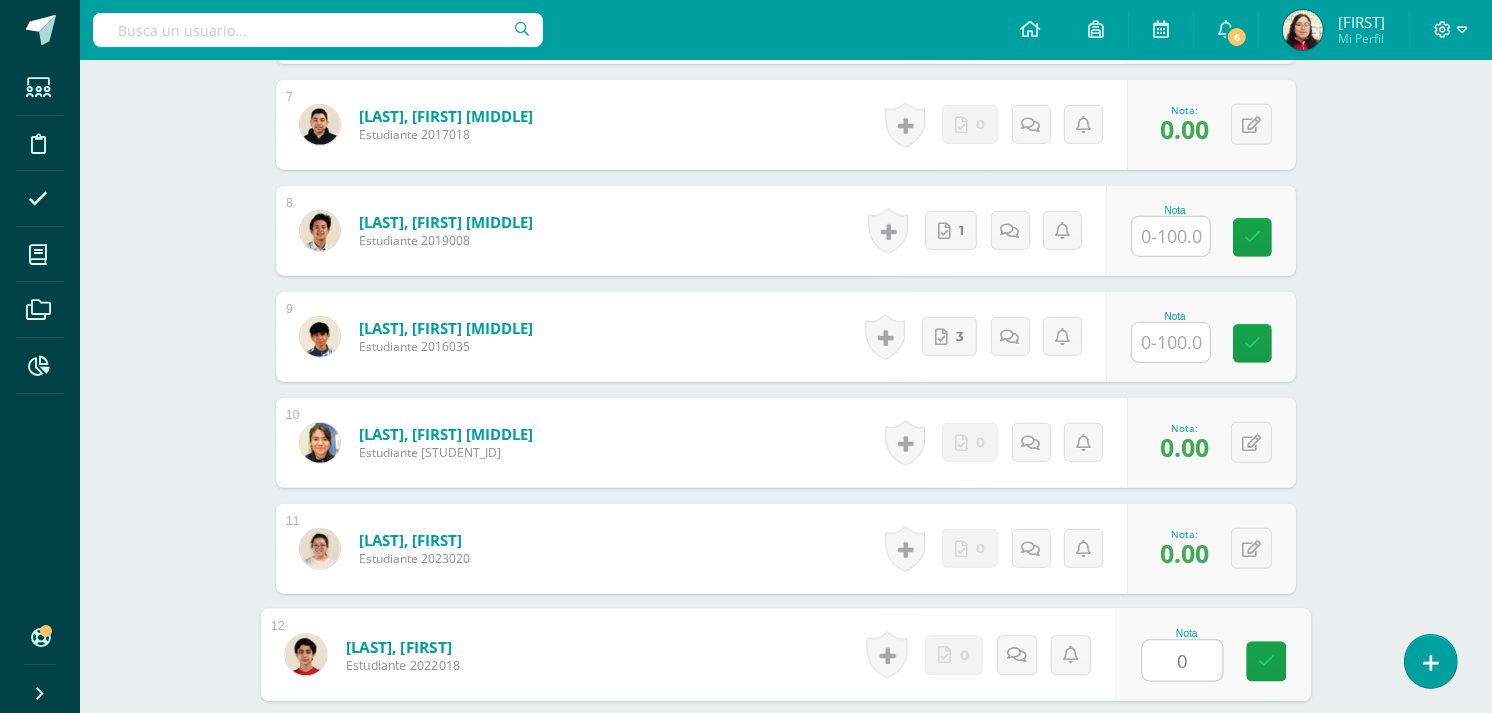 click on "0" at bounding box center (1183, 661) 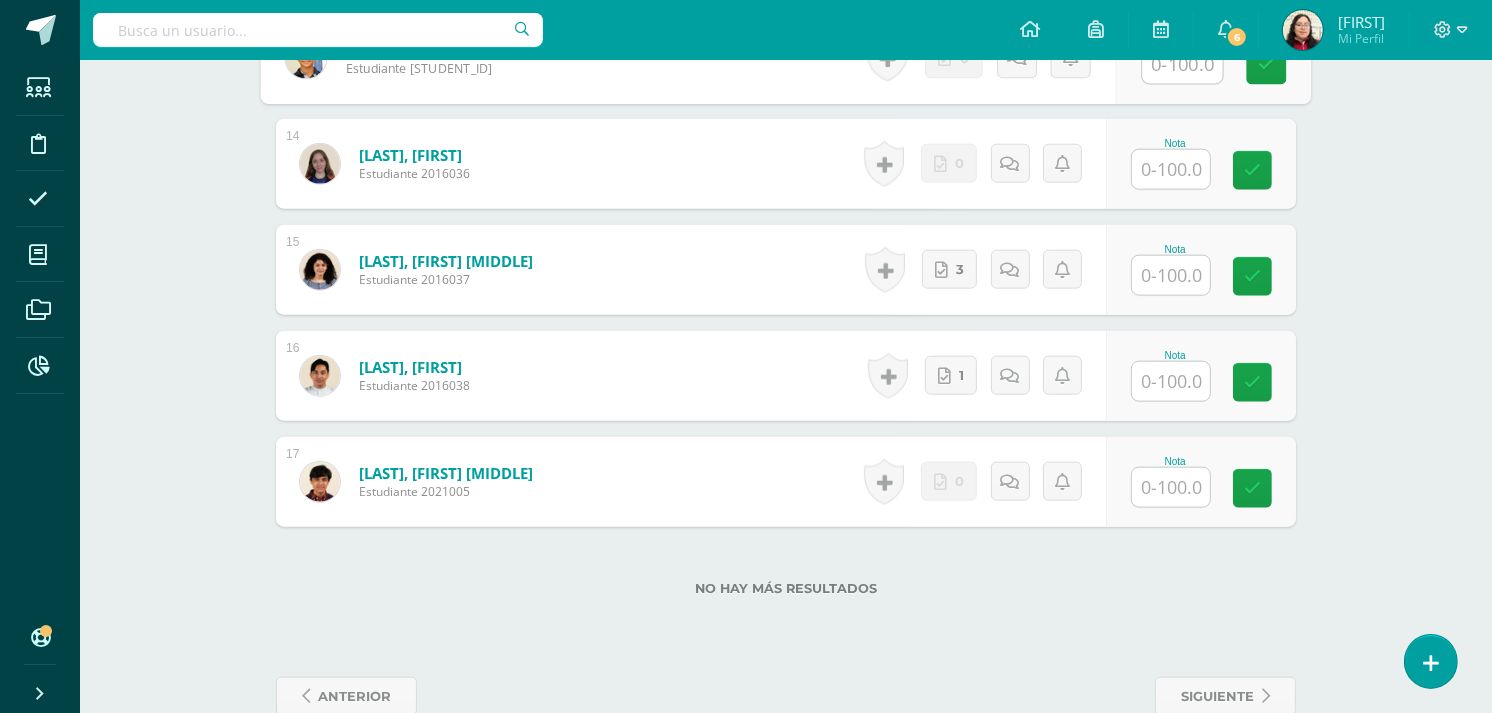 scroll, scrollTop: 1955, scrollLeft: 0, axis: vertical 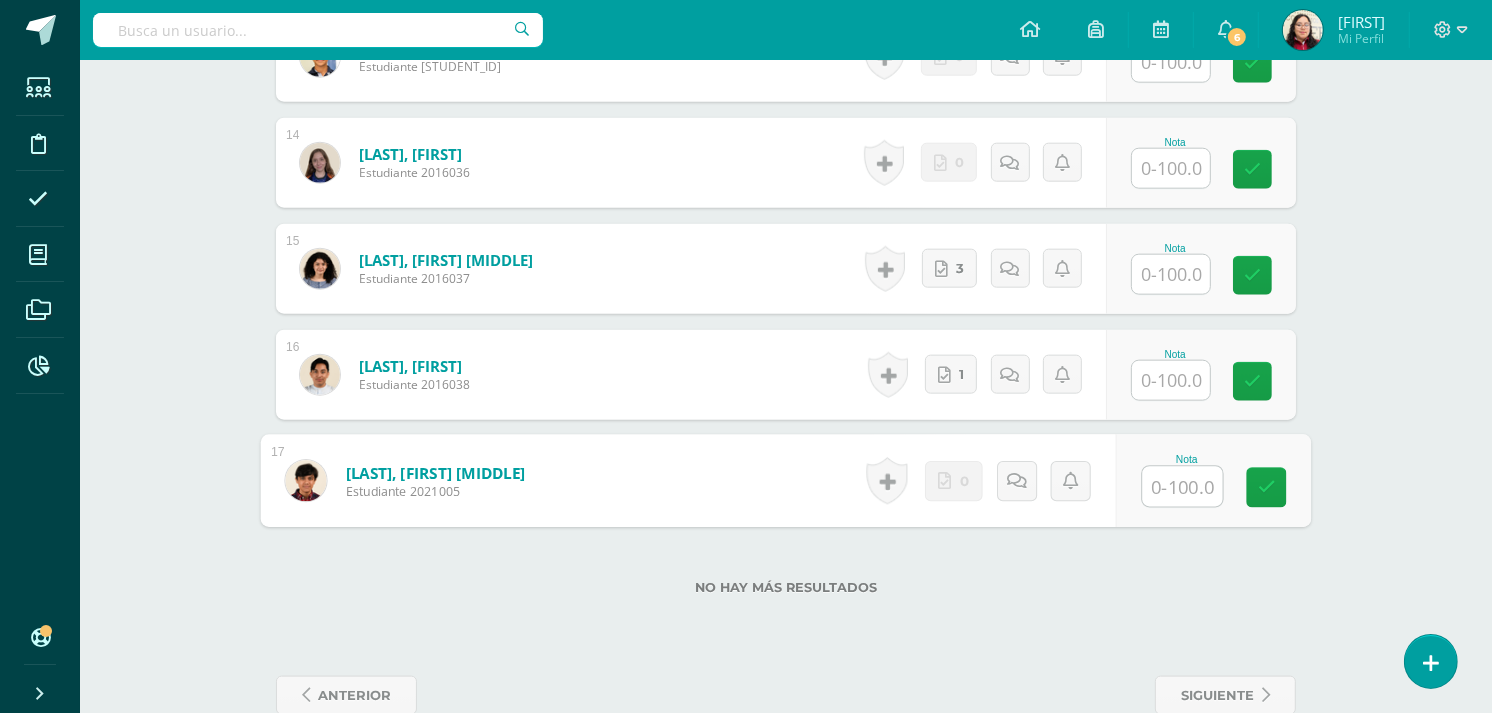 click at bounding box center (1183, 487) 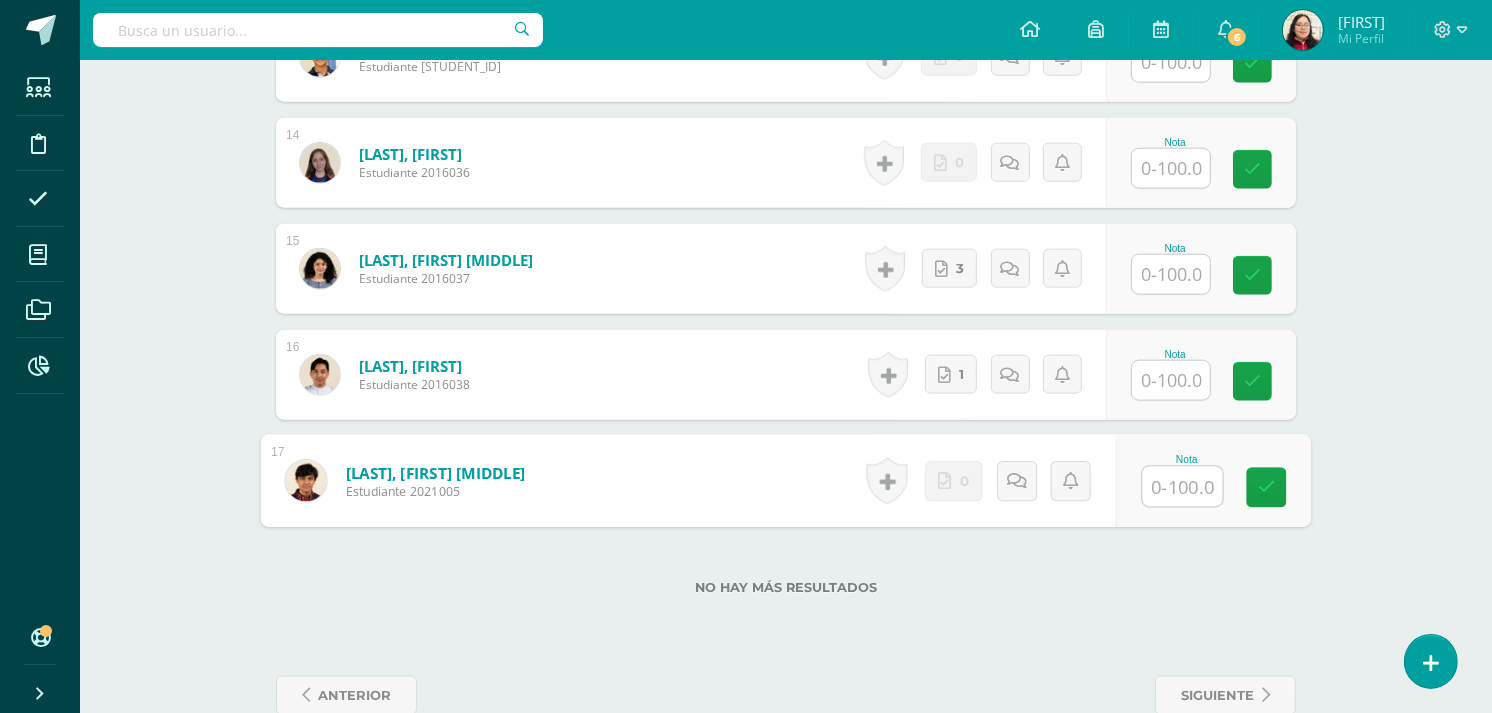 type on "0" 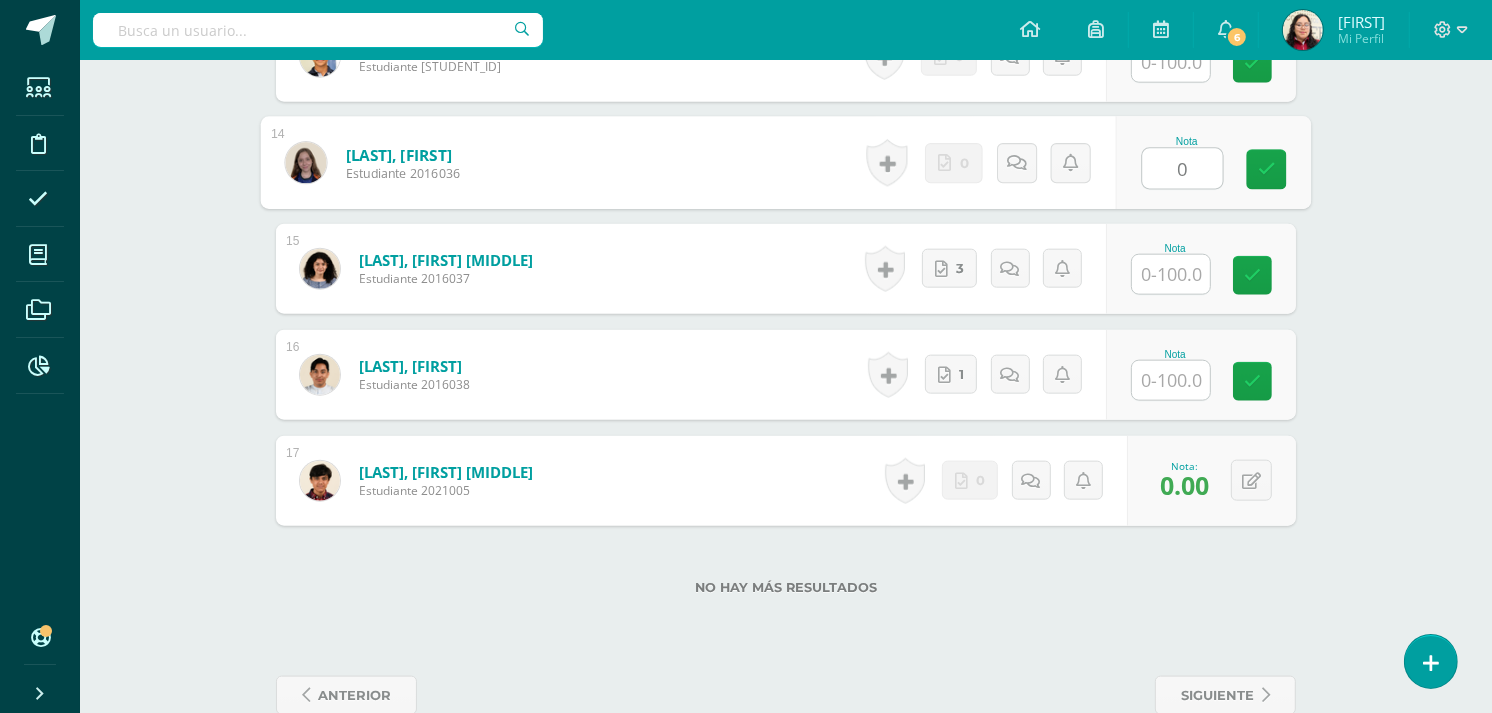 click on "0" at bounding box center (1183, 169) 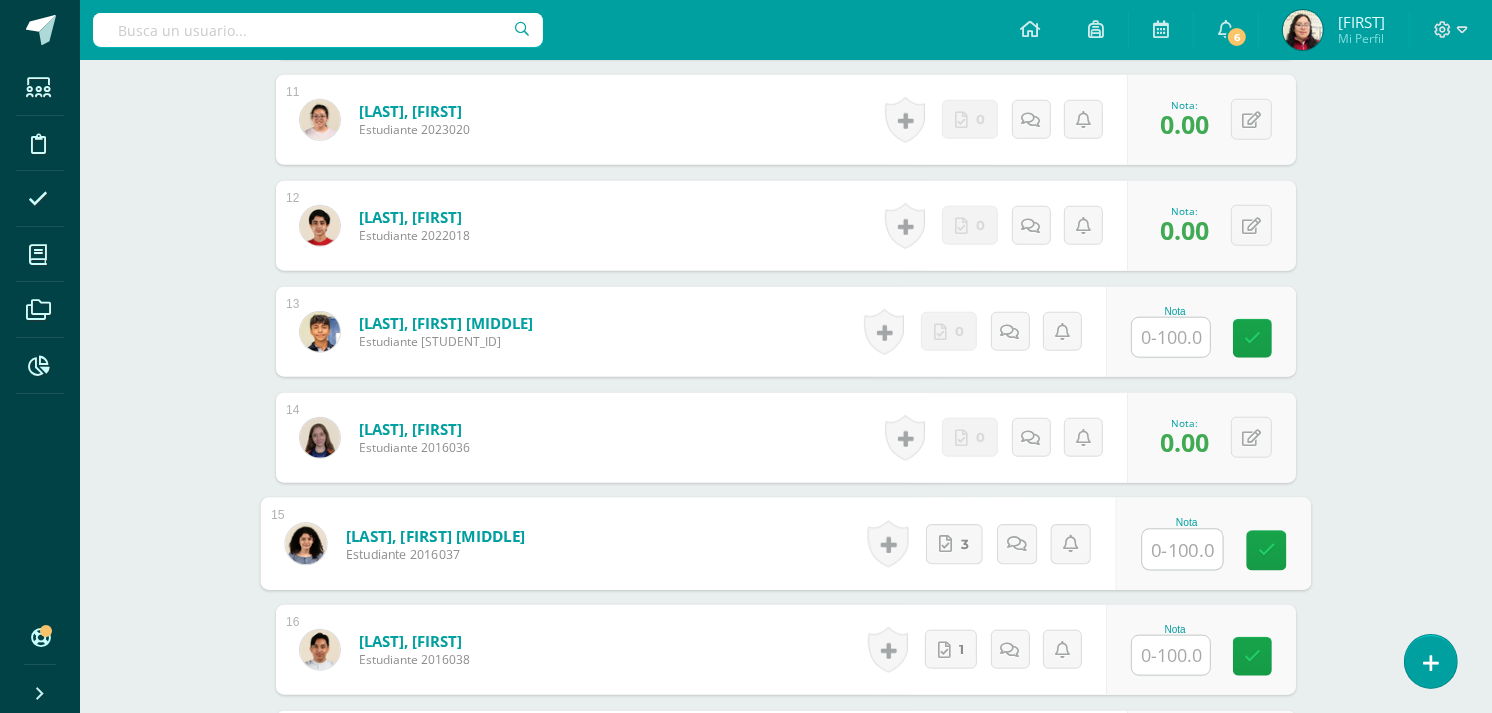 scroll, scrollTop: 1616, scrollLeft: 0, axis: vertical 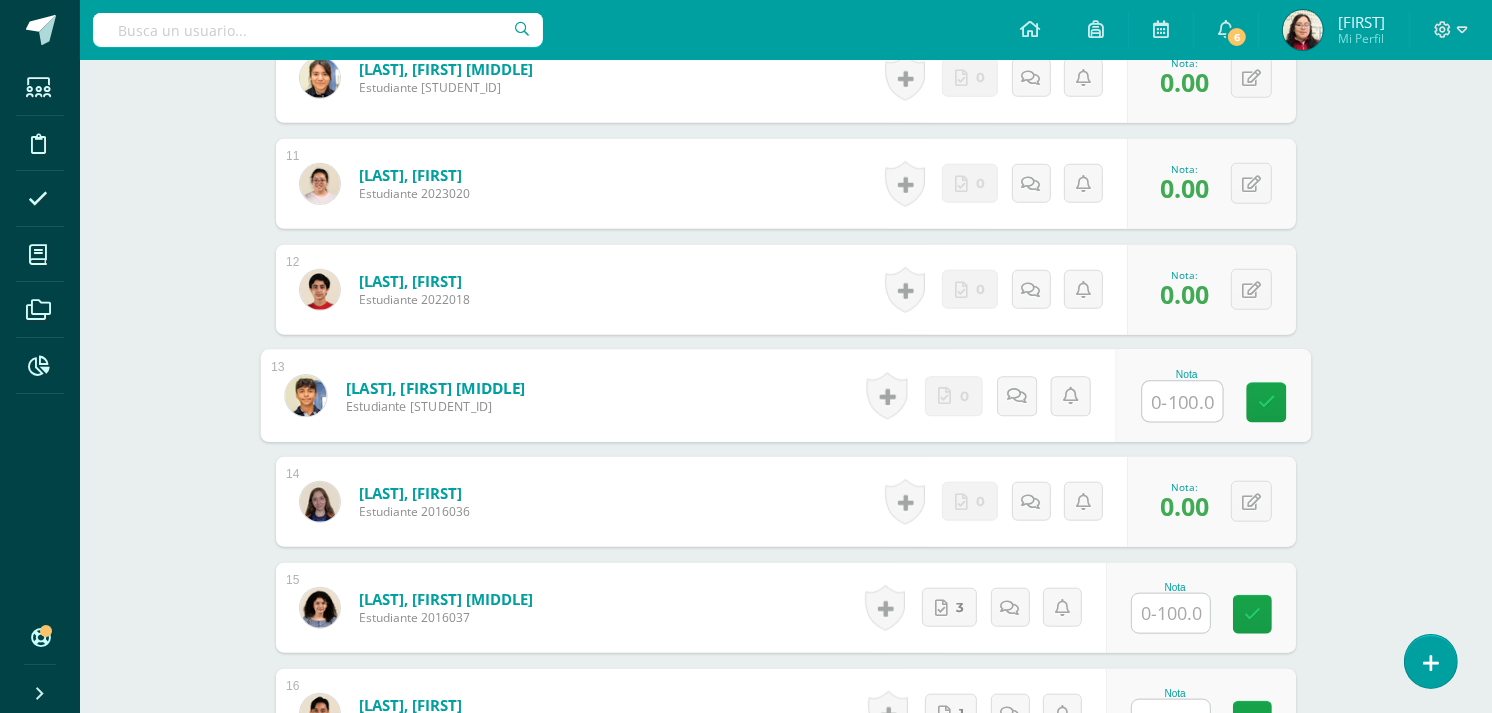 click at bounding box center (1183, 402) 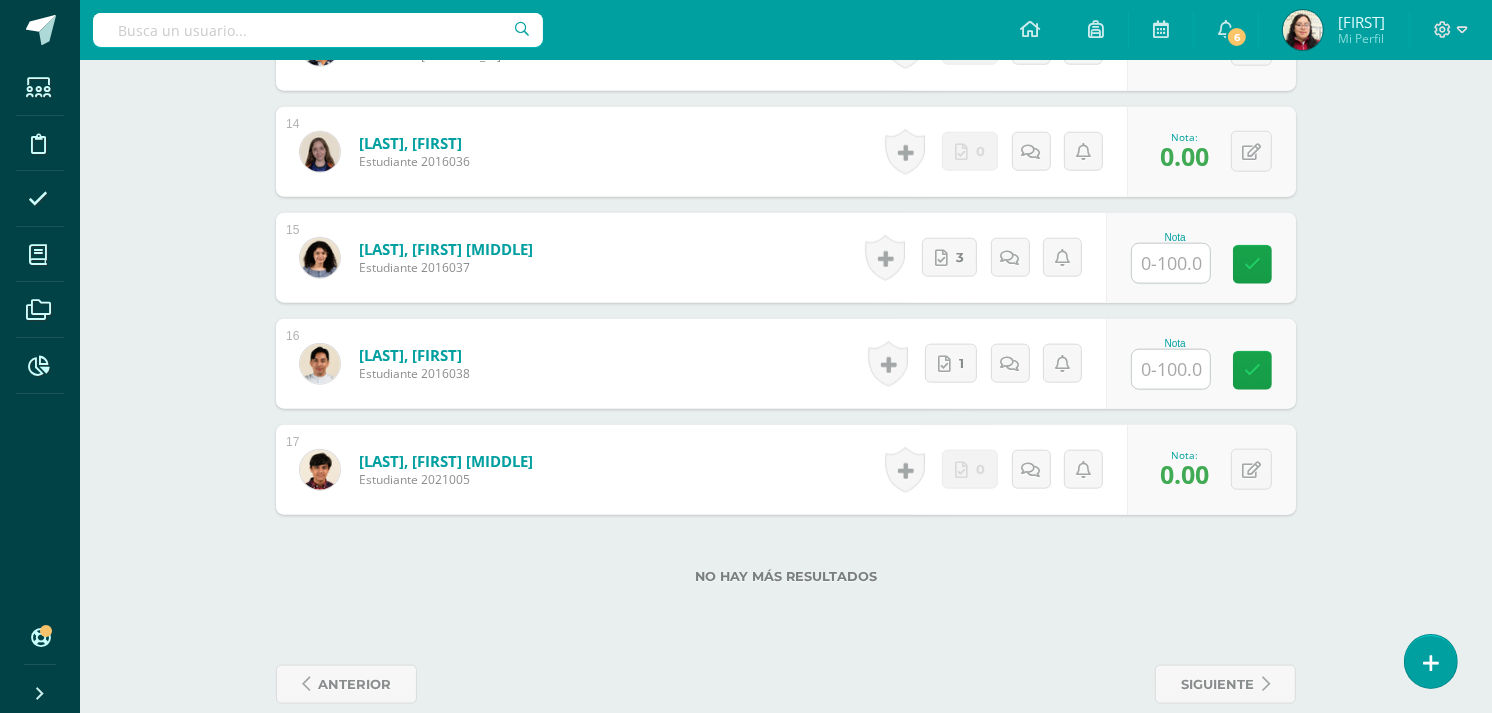 scroll, scrollTop: 1996, scrollLeft: 0, axis: vertical 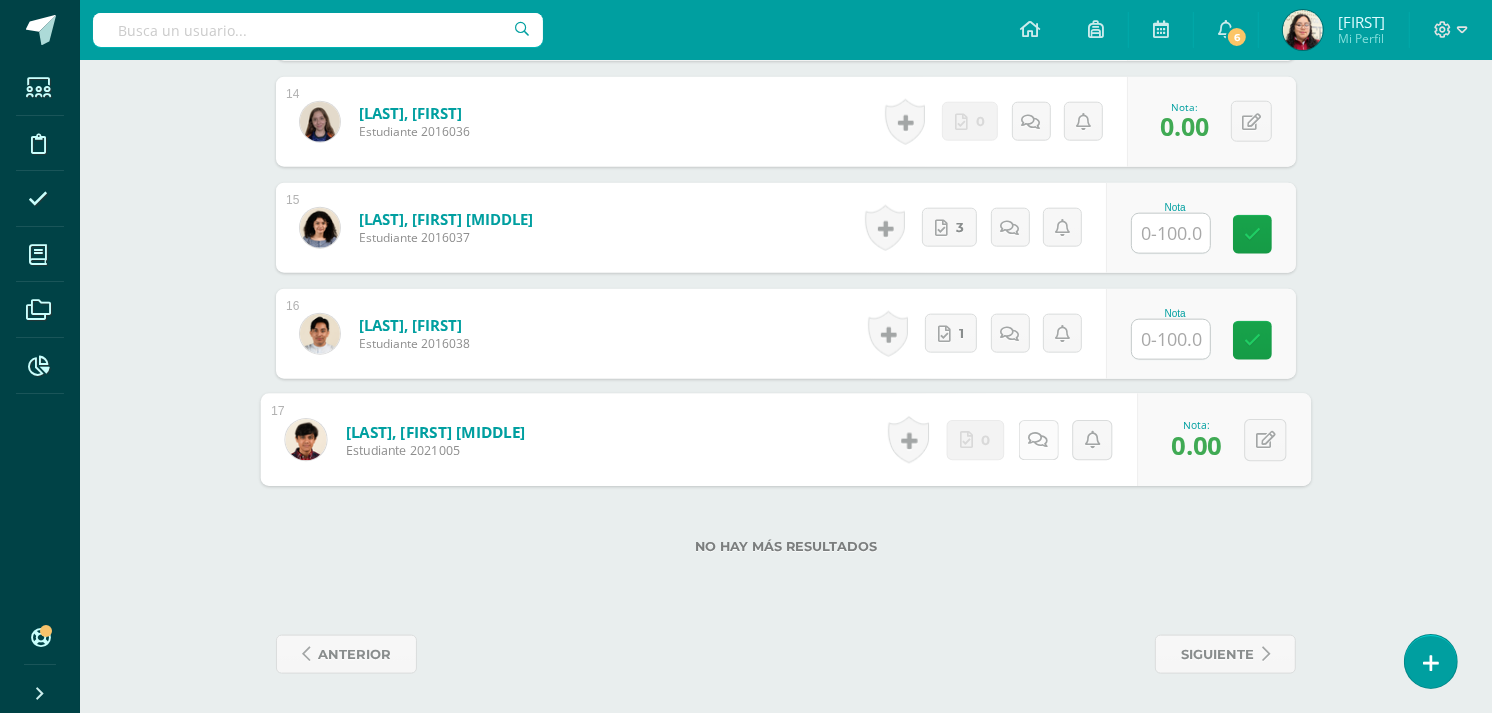 click at bounding box center (1038, 440) 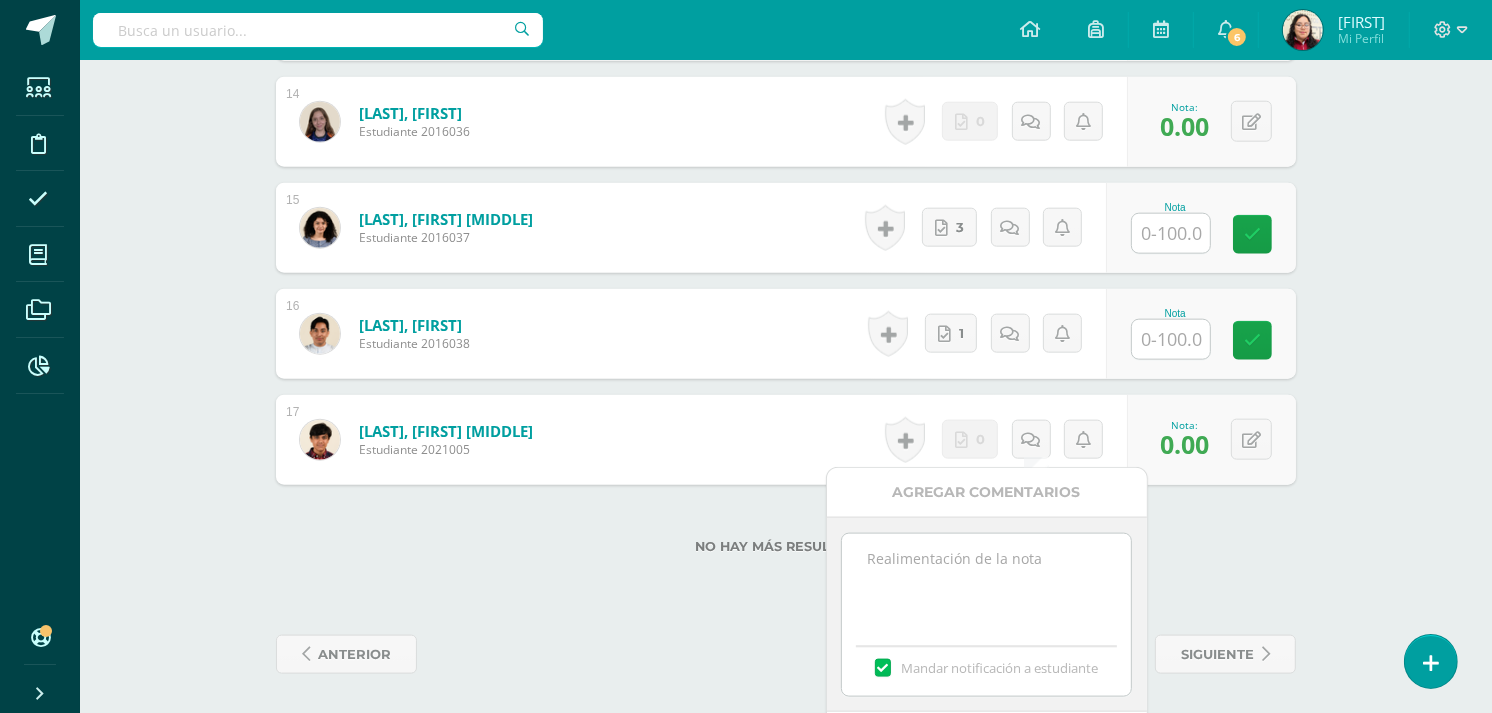 click at bounding box center [986, 584] 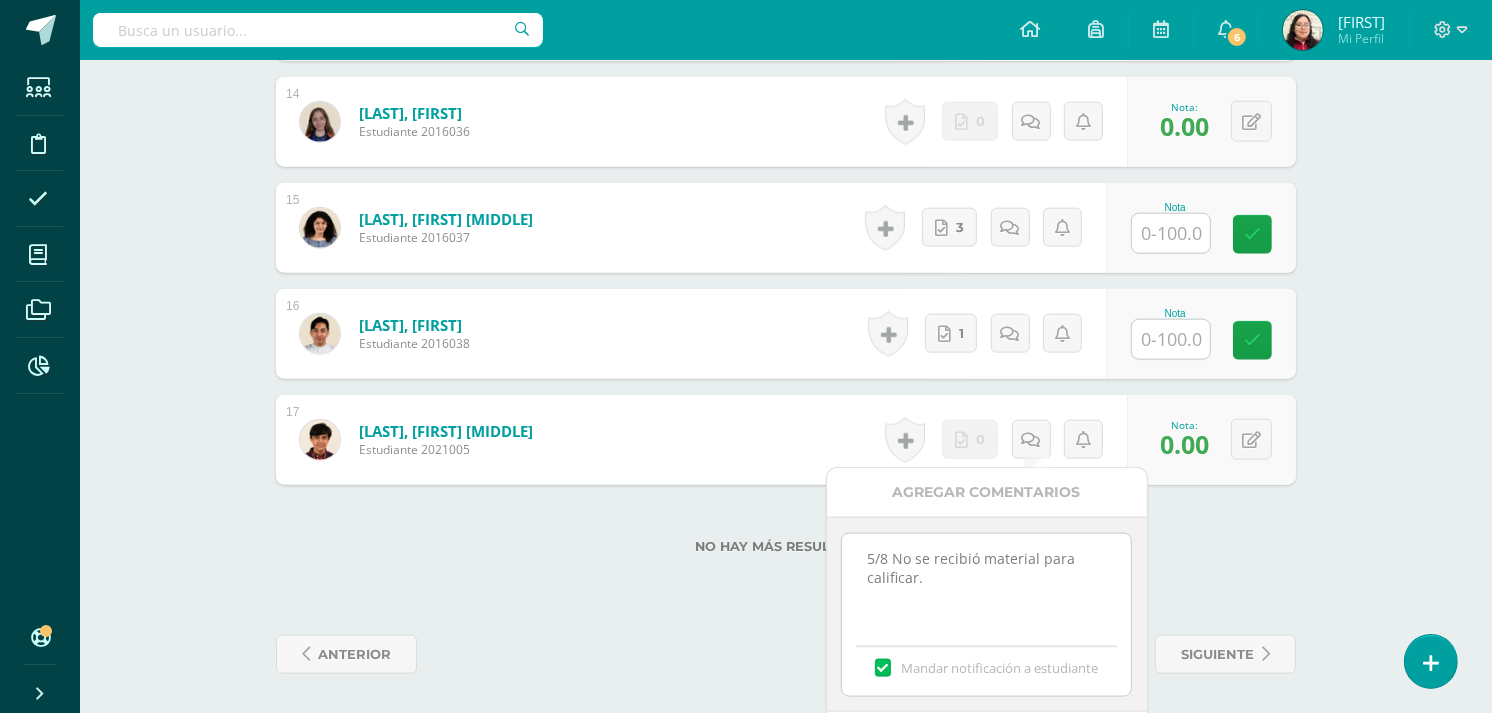 drag, startPoint x: 954, startPoint y: 588, endPoint x: 858, endPoint y: 561, distance: 99.724625 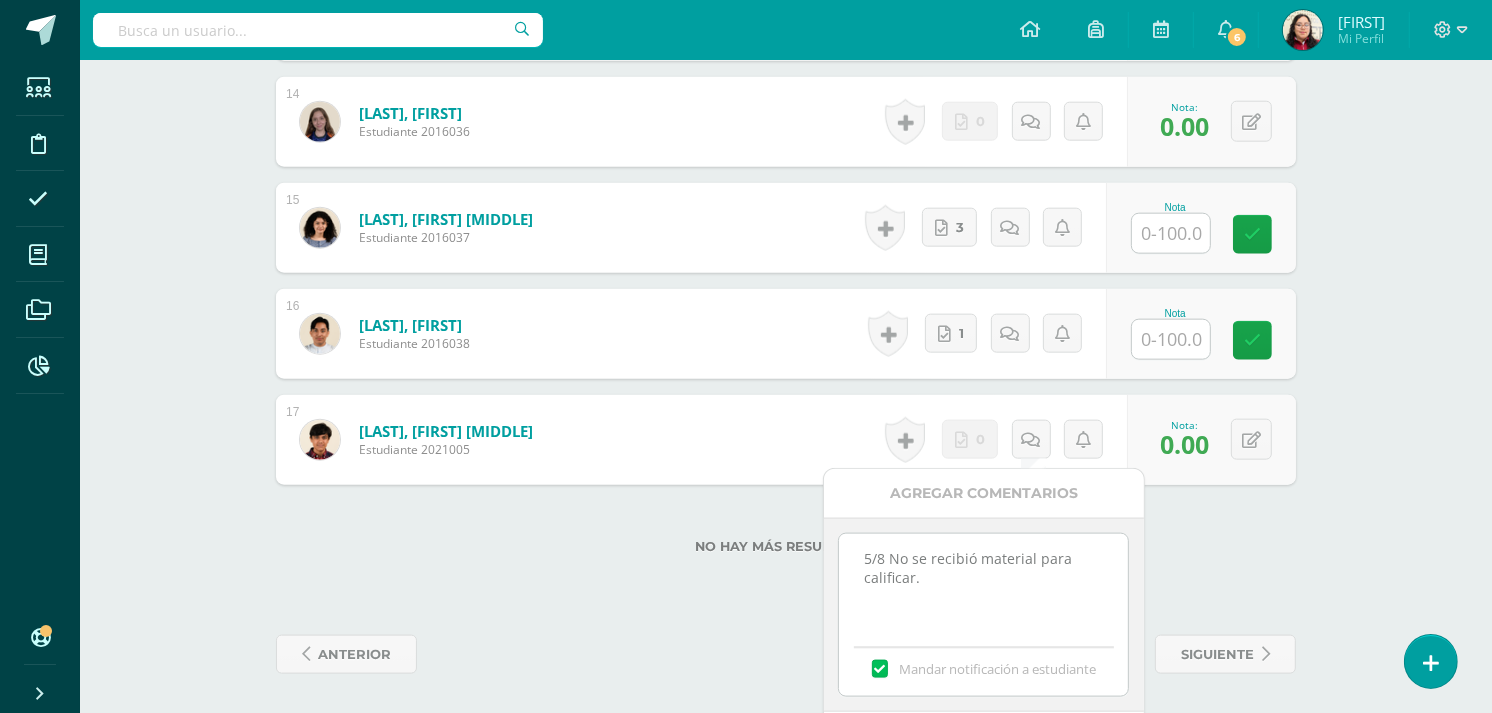 scroll, scrollTop: 2073, scrollLeft: 0, axis: vertical 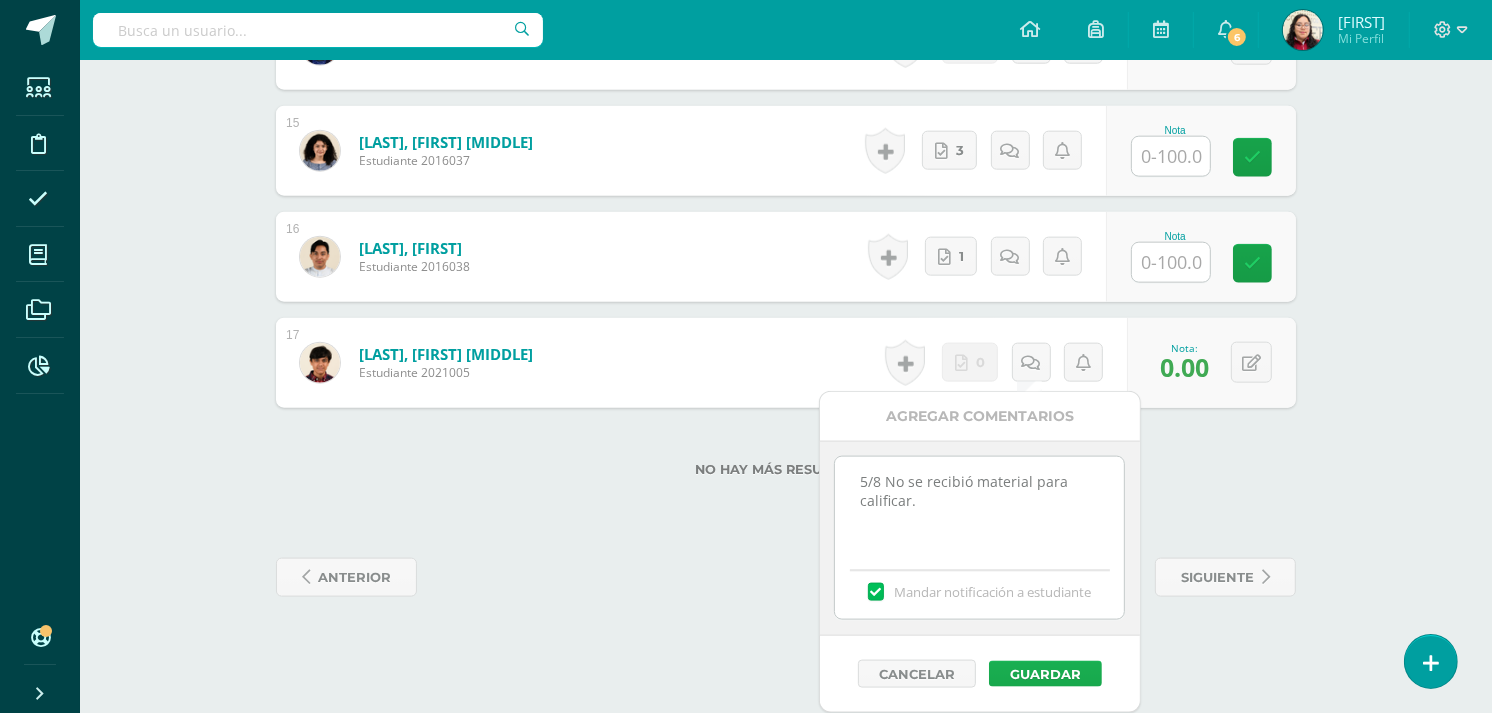 type on "5/8 No se recibió material para calificar." 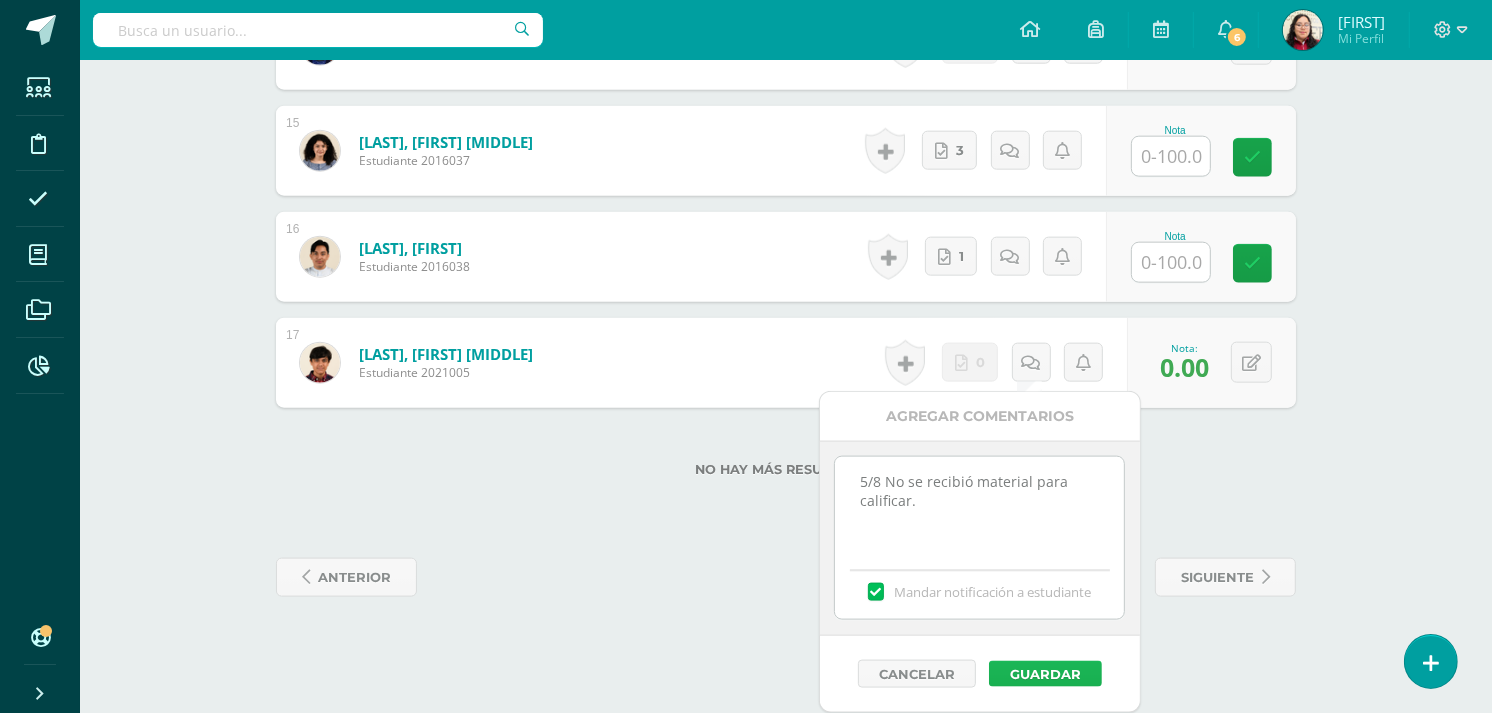 click on "Guardar" at bounding box center [1045, 674] 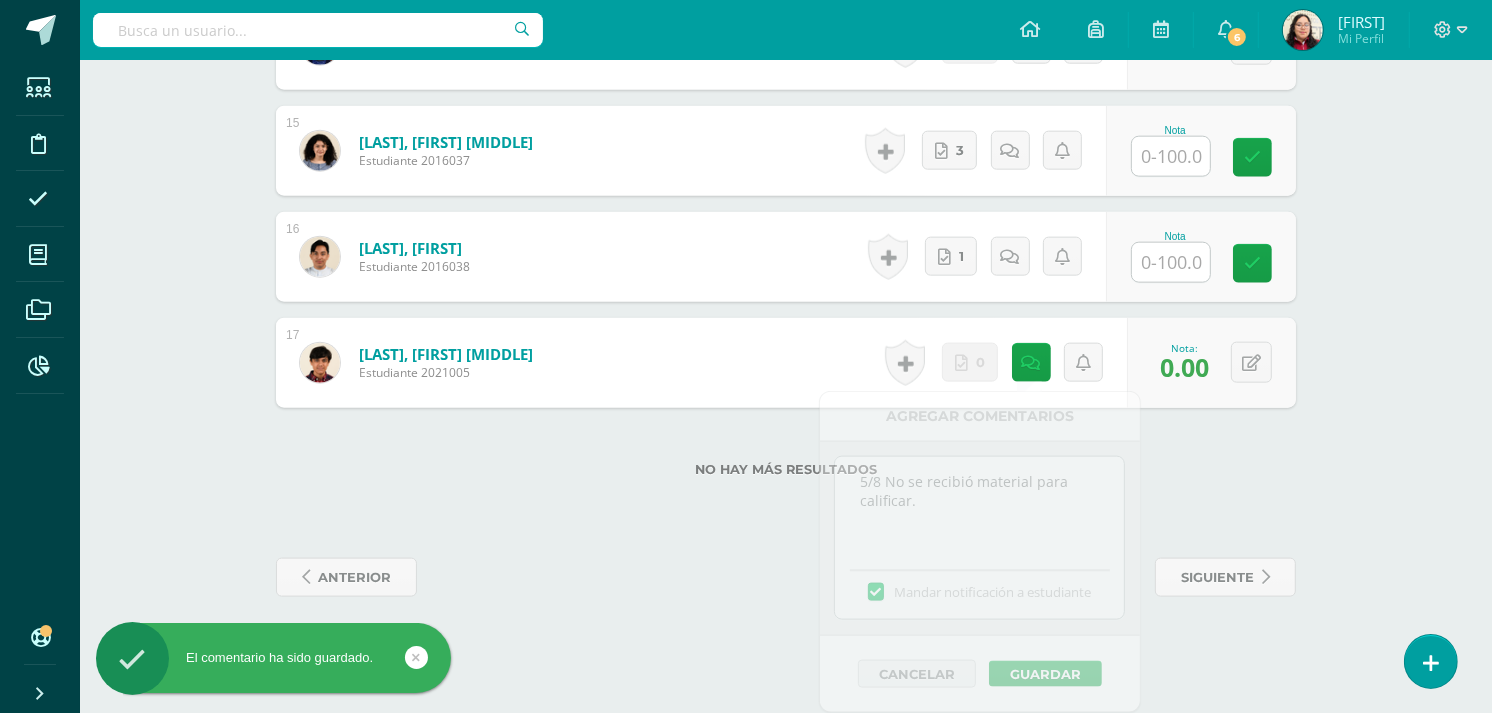 scroll, scrollTop: 1996, scrollLeft: 0, axis: vertical 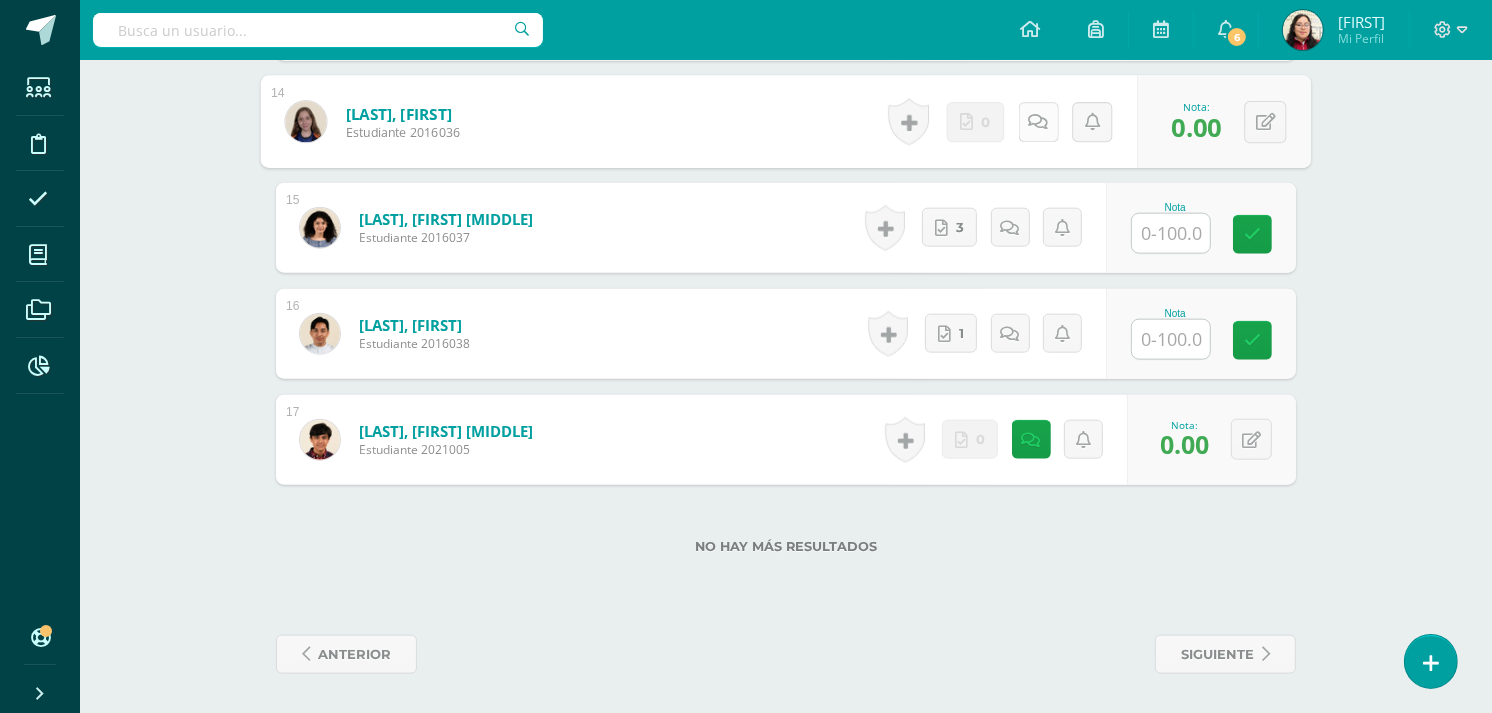 click on "Historial de actividad
No hay historial para esta actividad
0
Agregar Comentarios
Mandar notificación a estudiante Cancelar" at bounding box center (1008, 122) 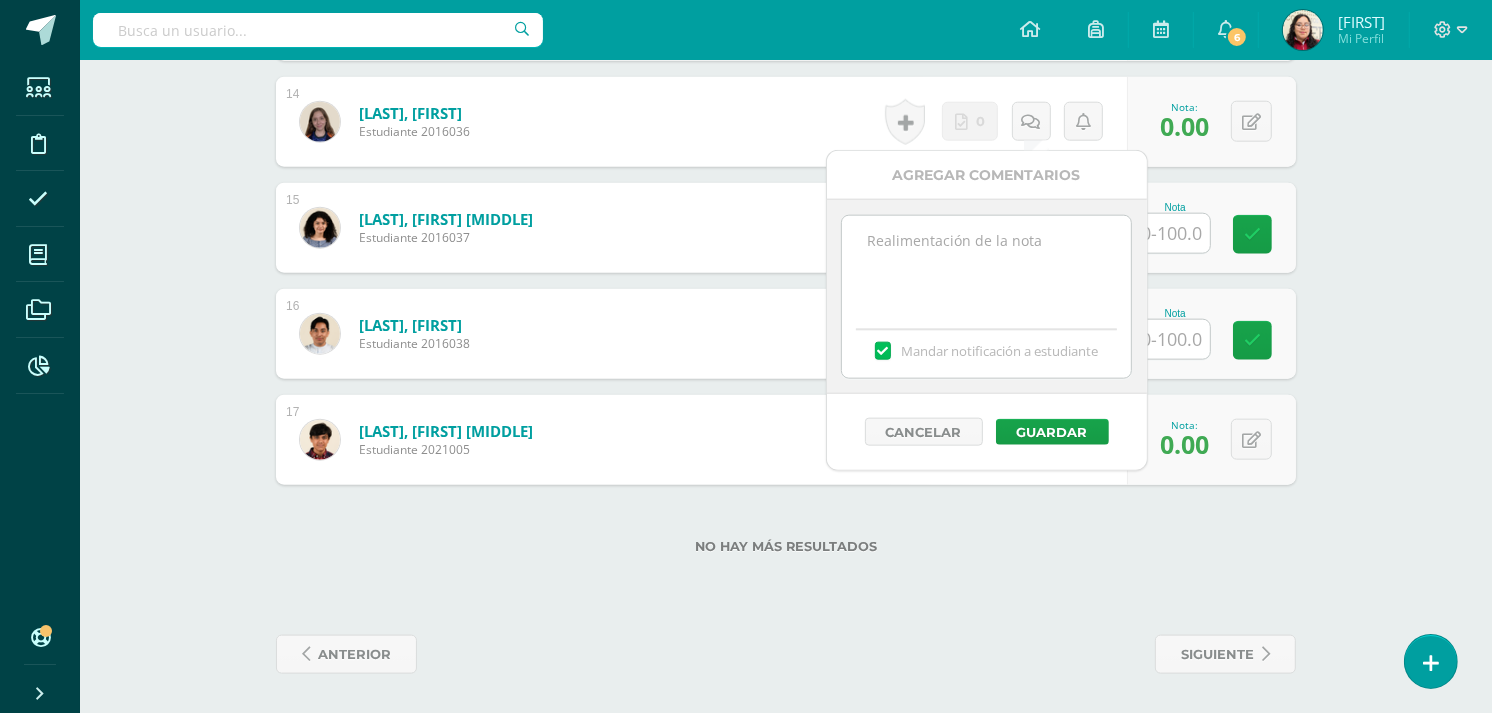 click at bounding box center [986, 266] 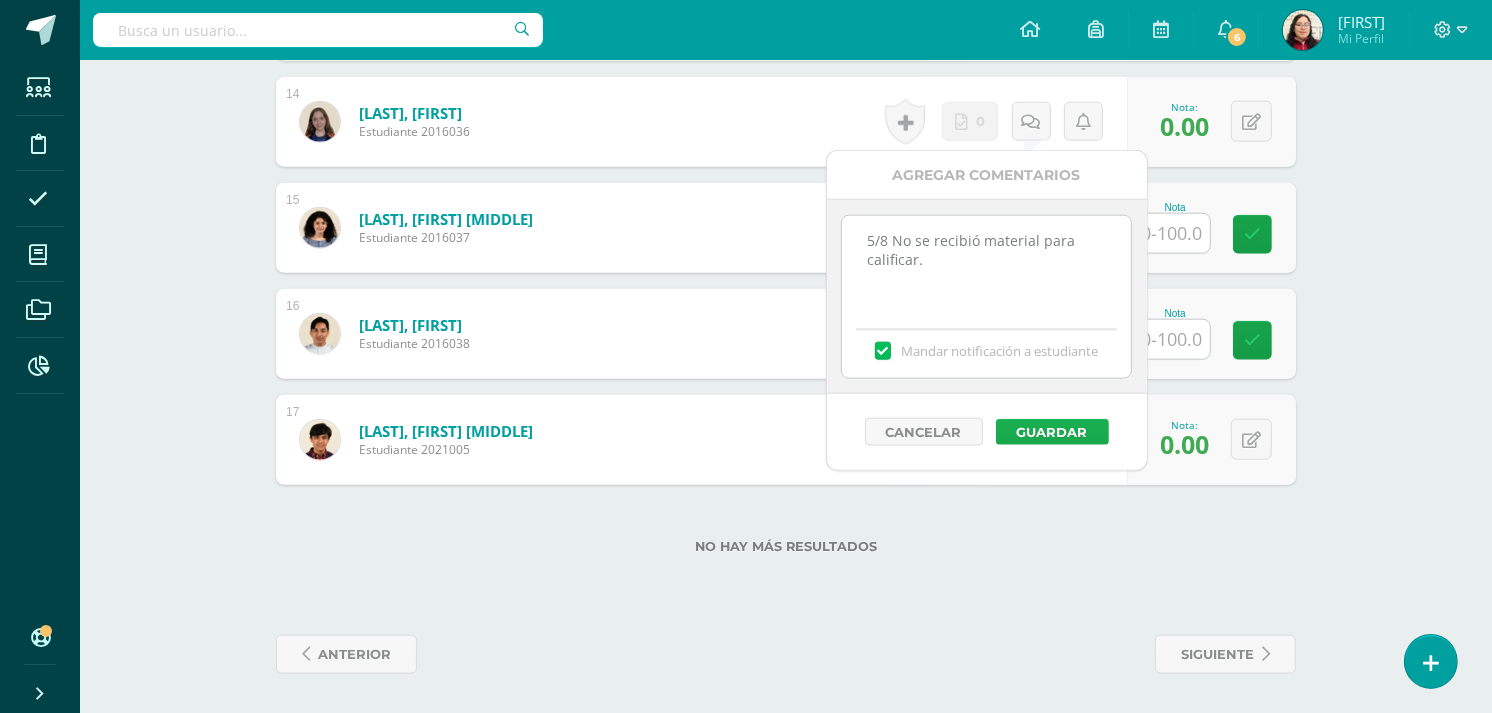 type on "5/8 No se recibió material para calificar." 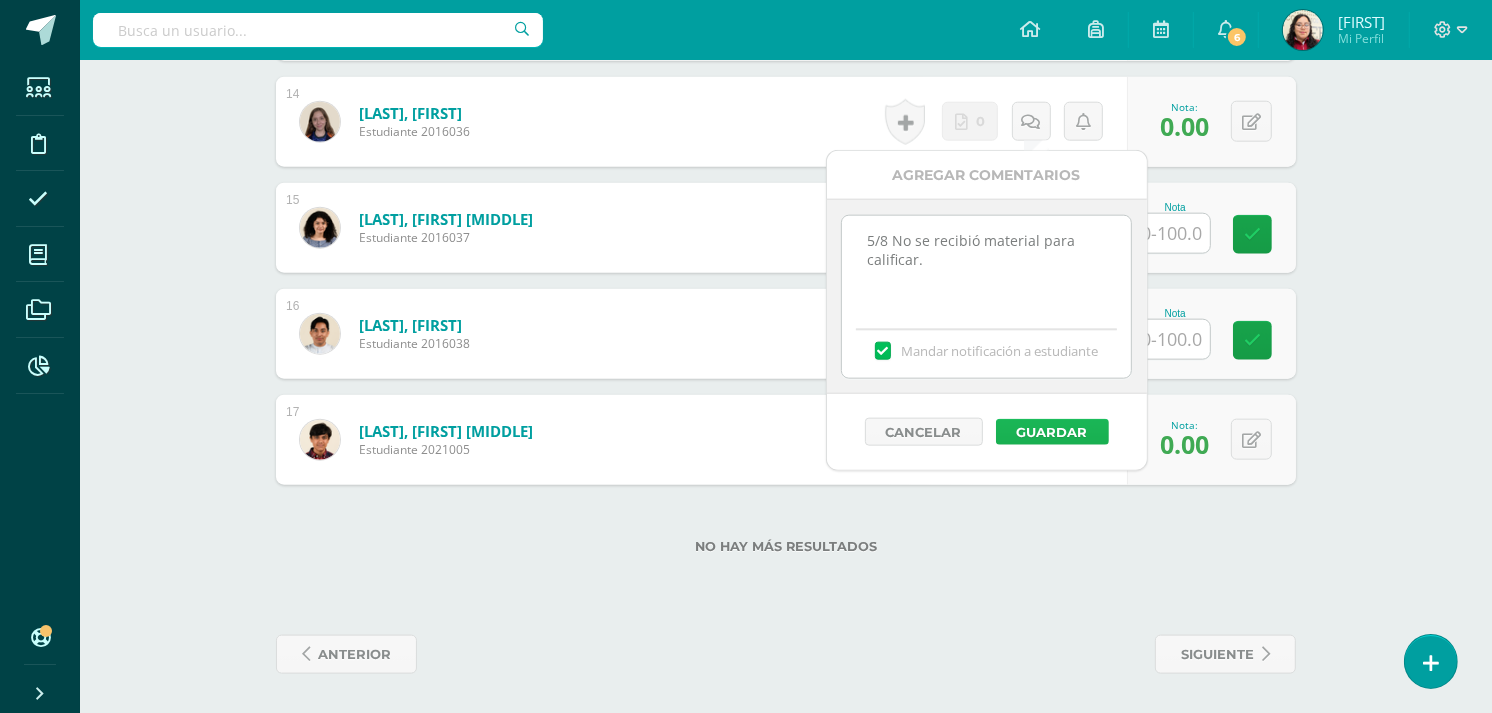 click on "Guardar" at bounding box center [1052, 432] 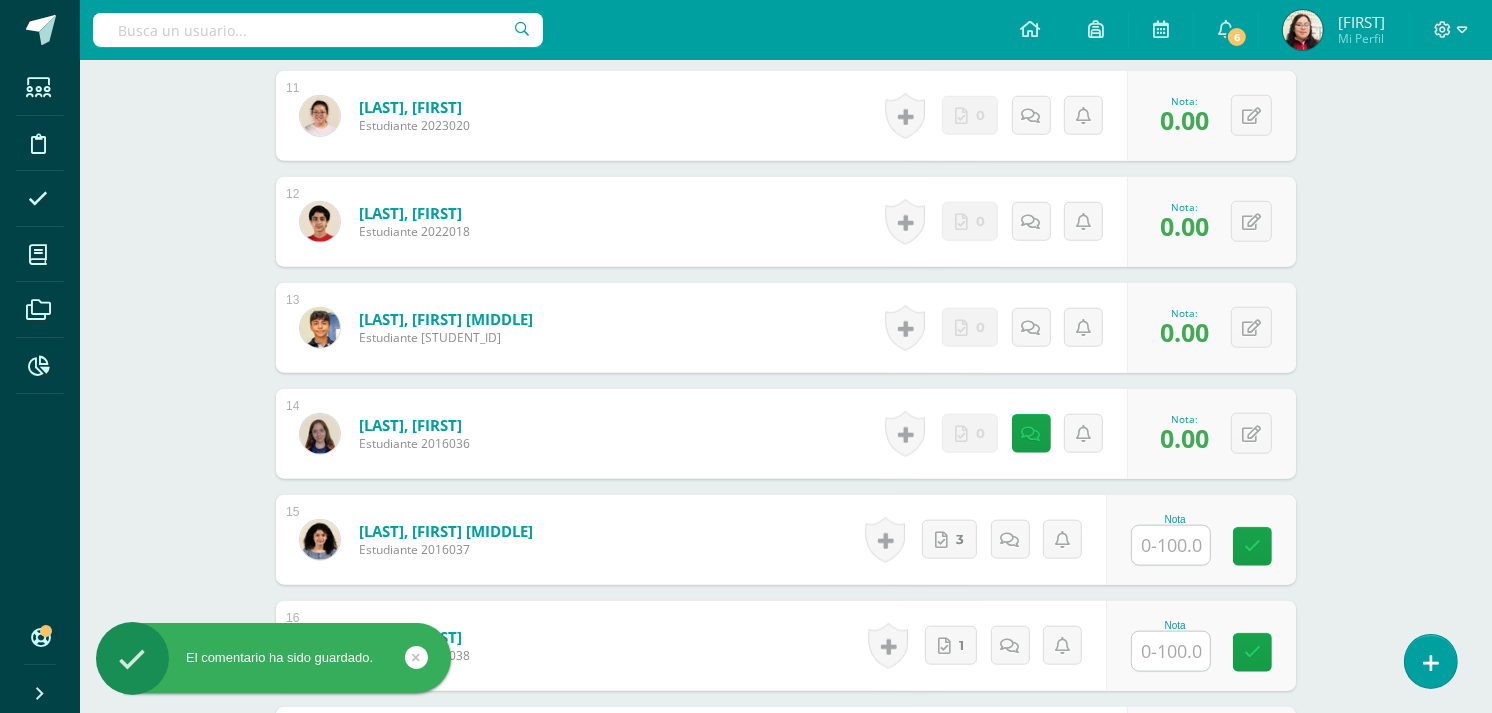 scroll, scrollTop: 1682, scrollLeft: 0, axis: vertical 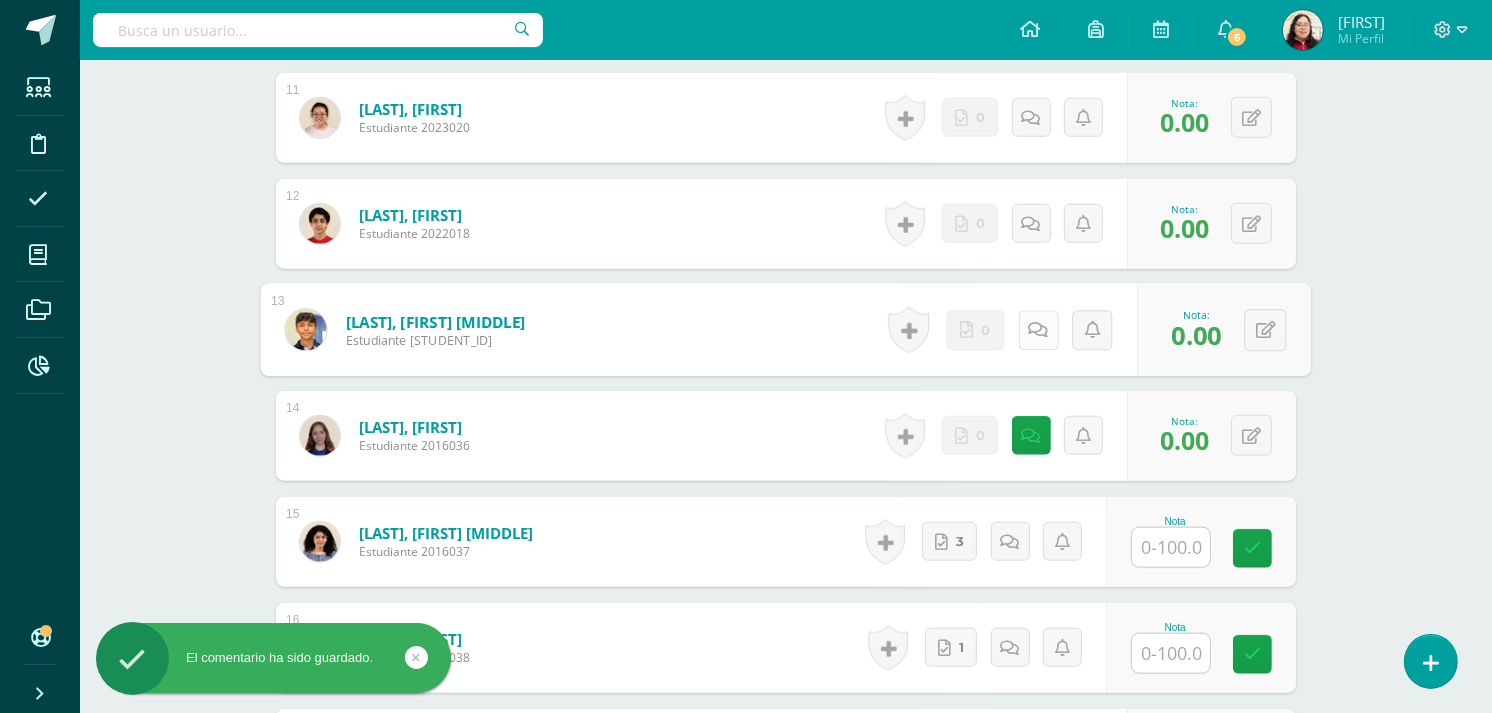 click at bounding box center (1039, 329) 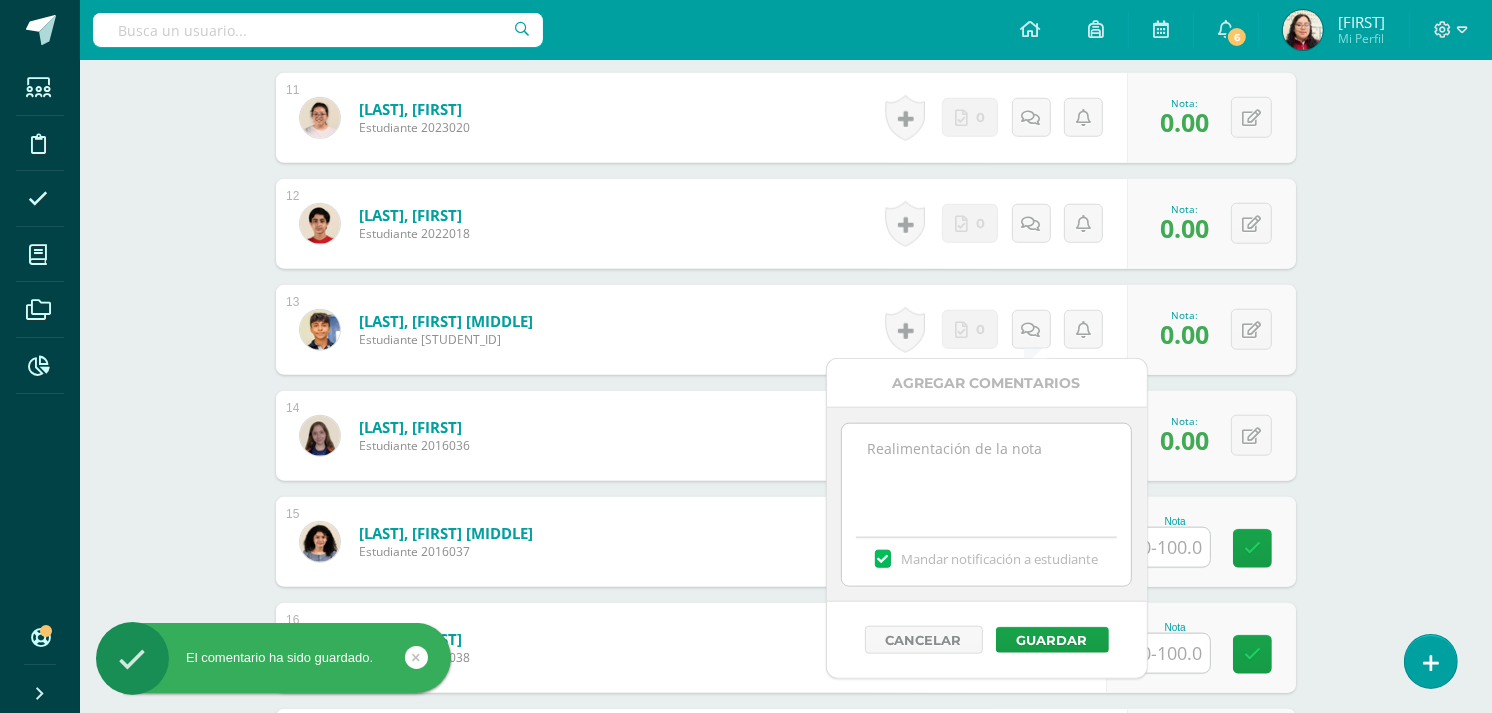 click at bounding box center (986, 474) 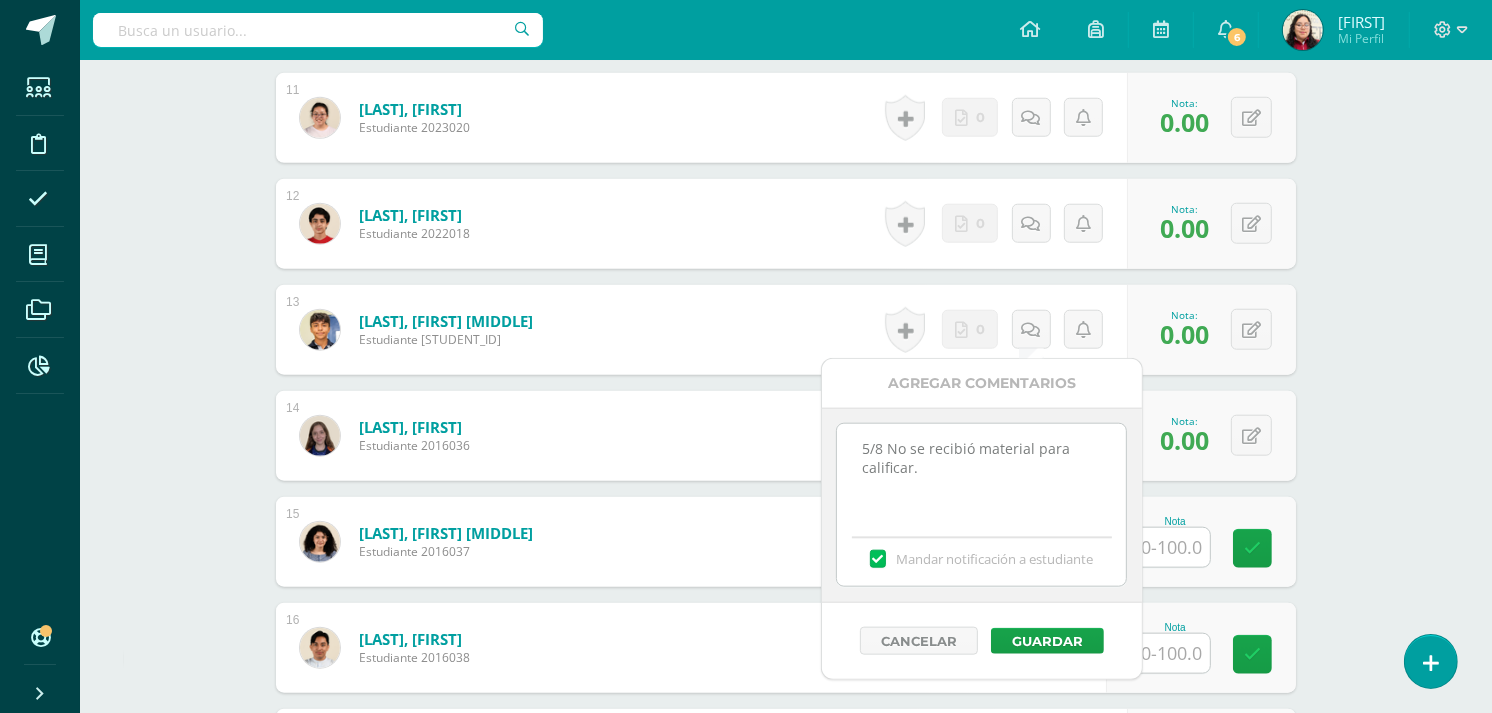 scroll, scrollTop: 1773, scrollLeft: 0, axis: vertical 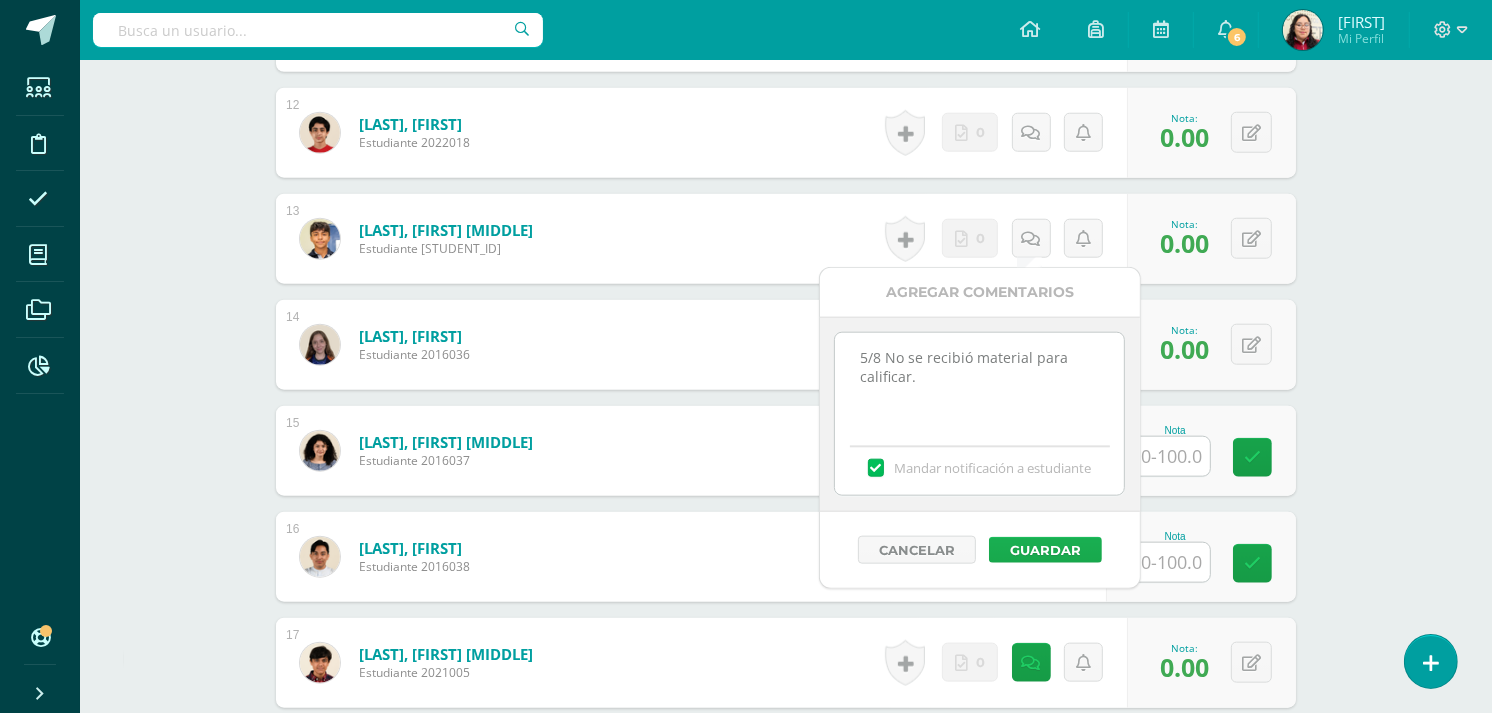 type on "5/8 No se recibió material para calificar." 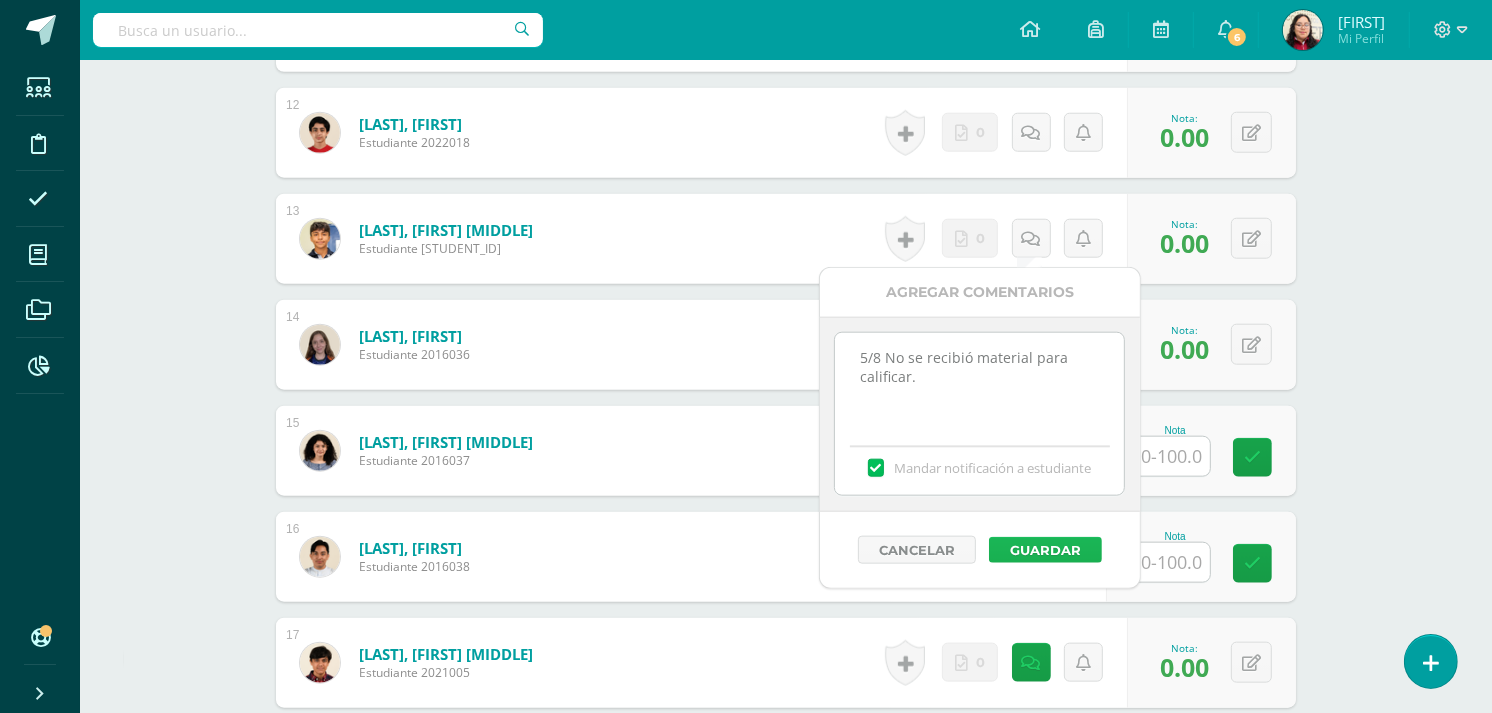 click on "Guardar" at bounding box center (1045, 550) 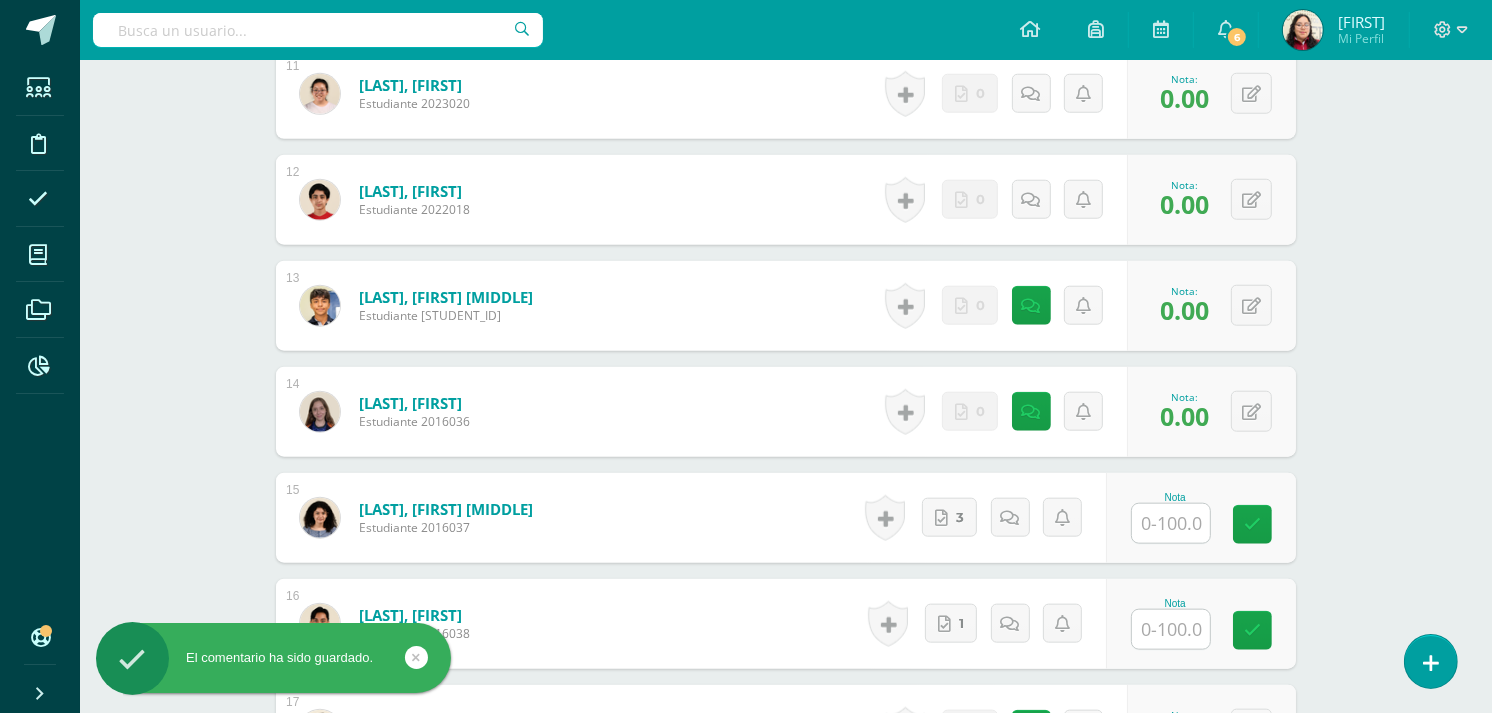 scroll, scrollTop: 1696, scrollLeft: 0, axis: vertical 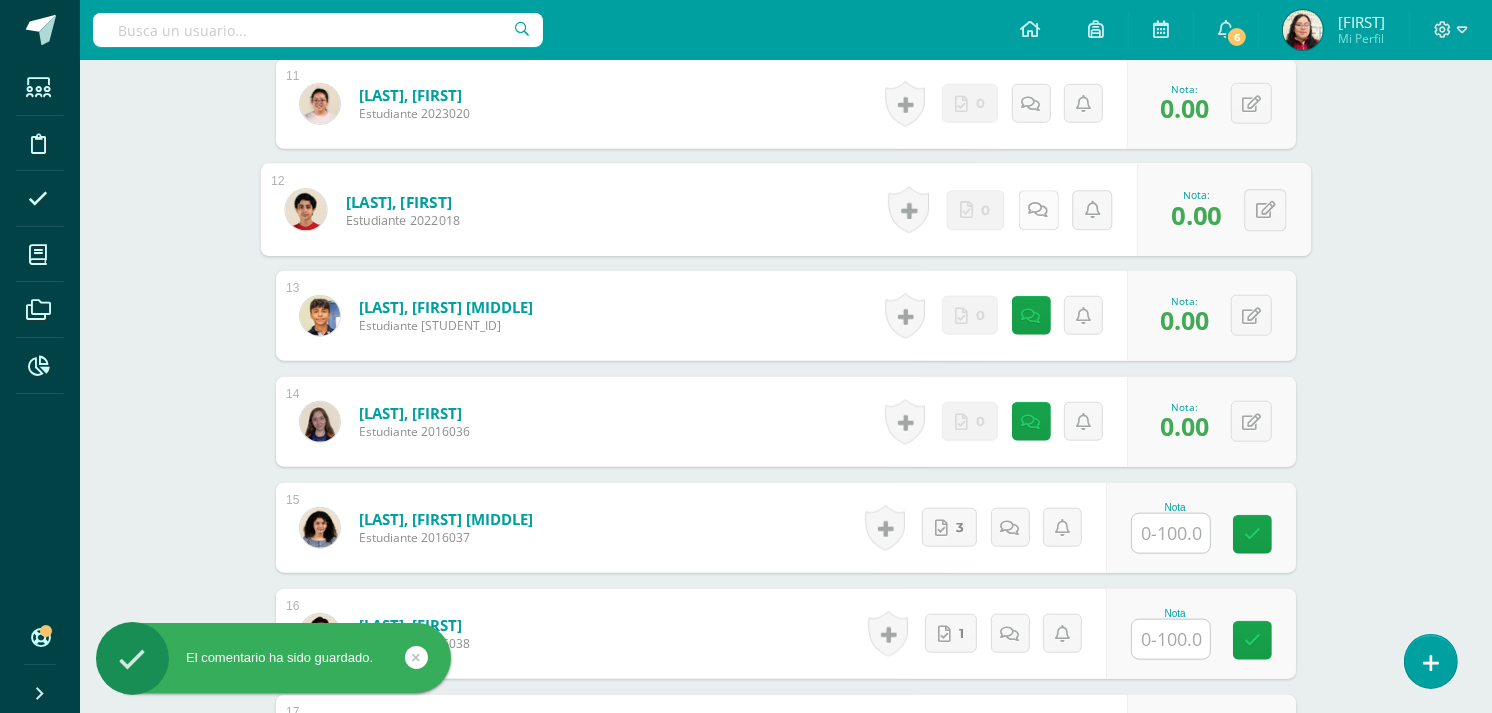 click at bounding box center (1039, 209) 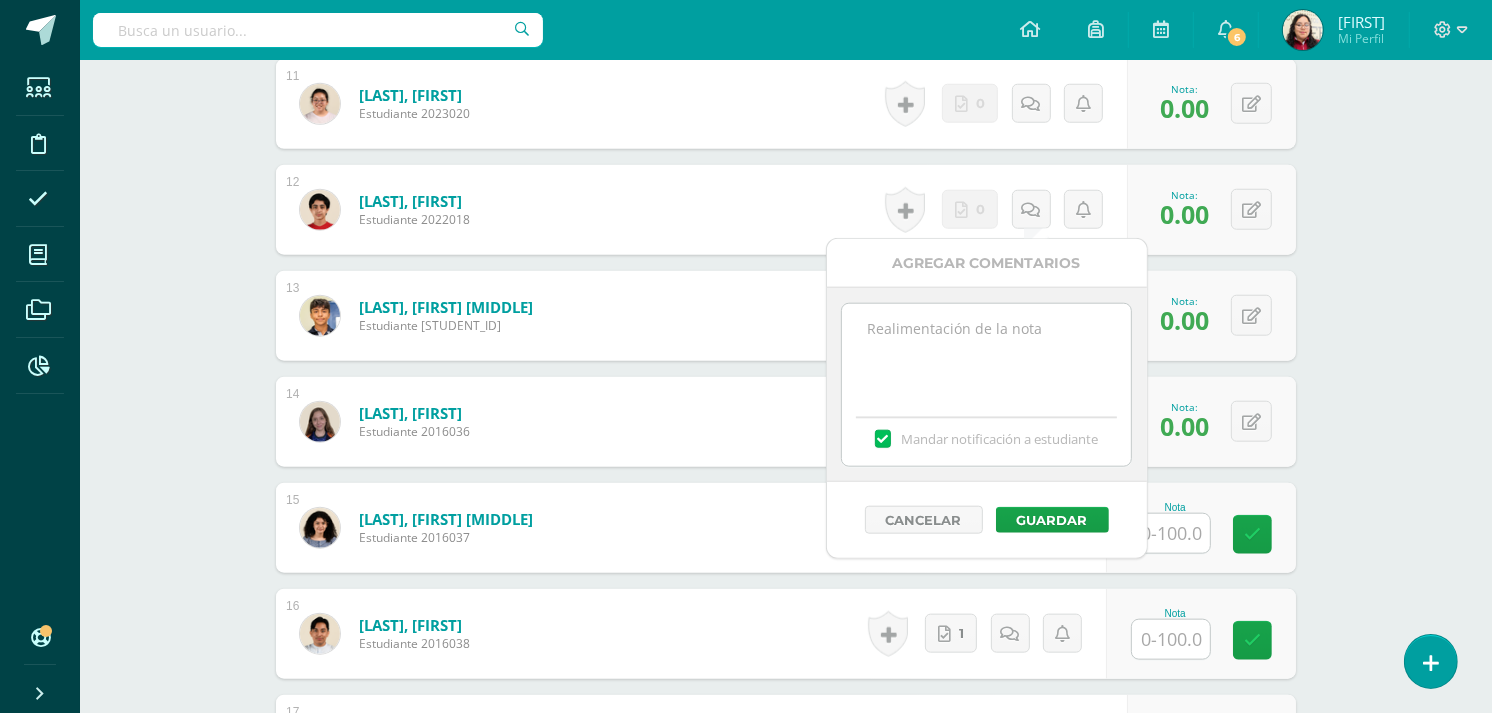 click at bounding box center [986, 354] 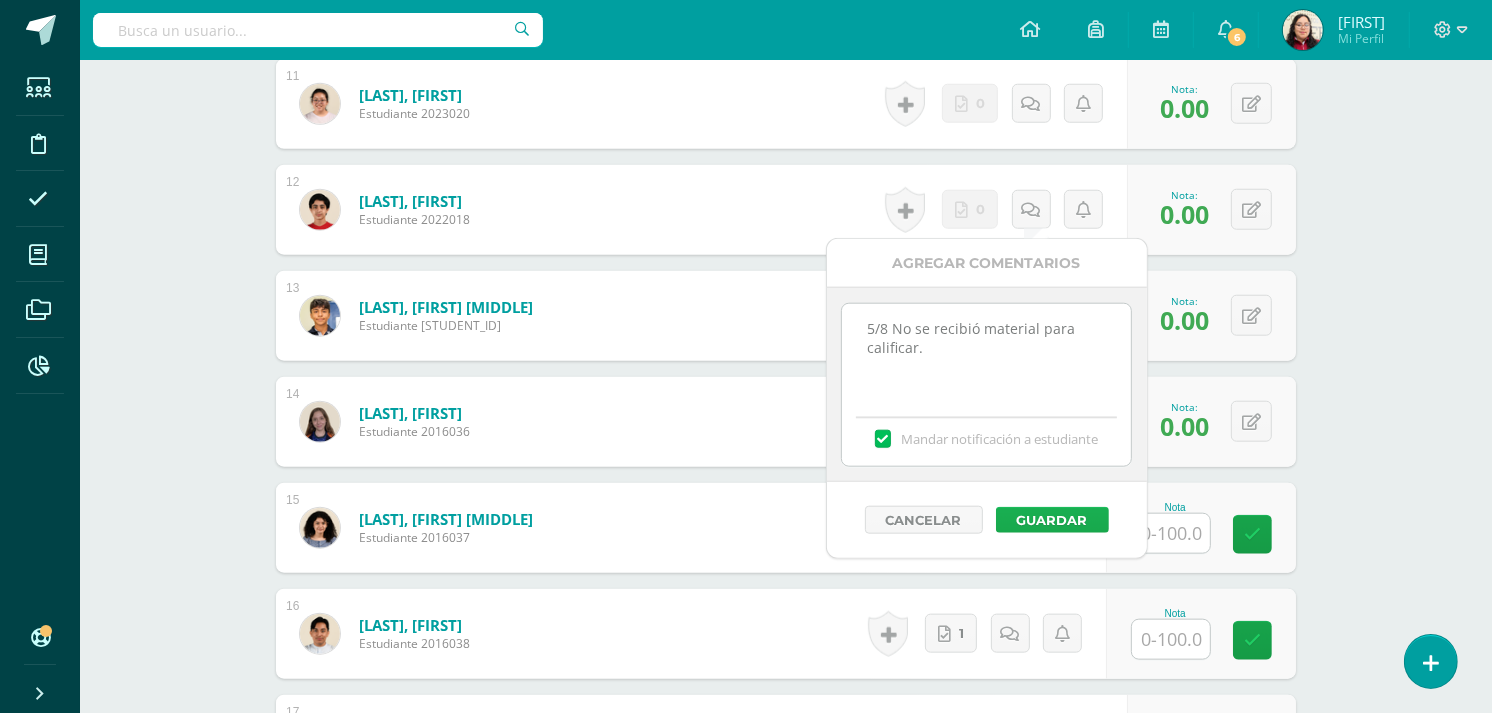 type on "5/8 No se recibió material para calificar." 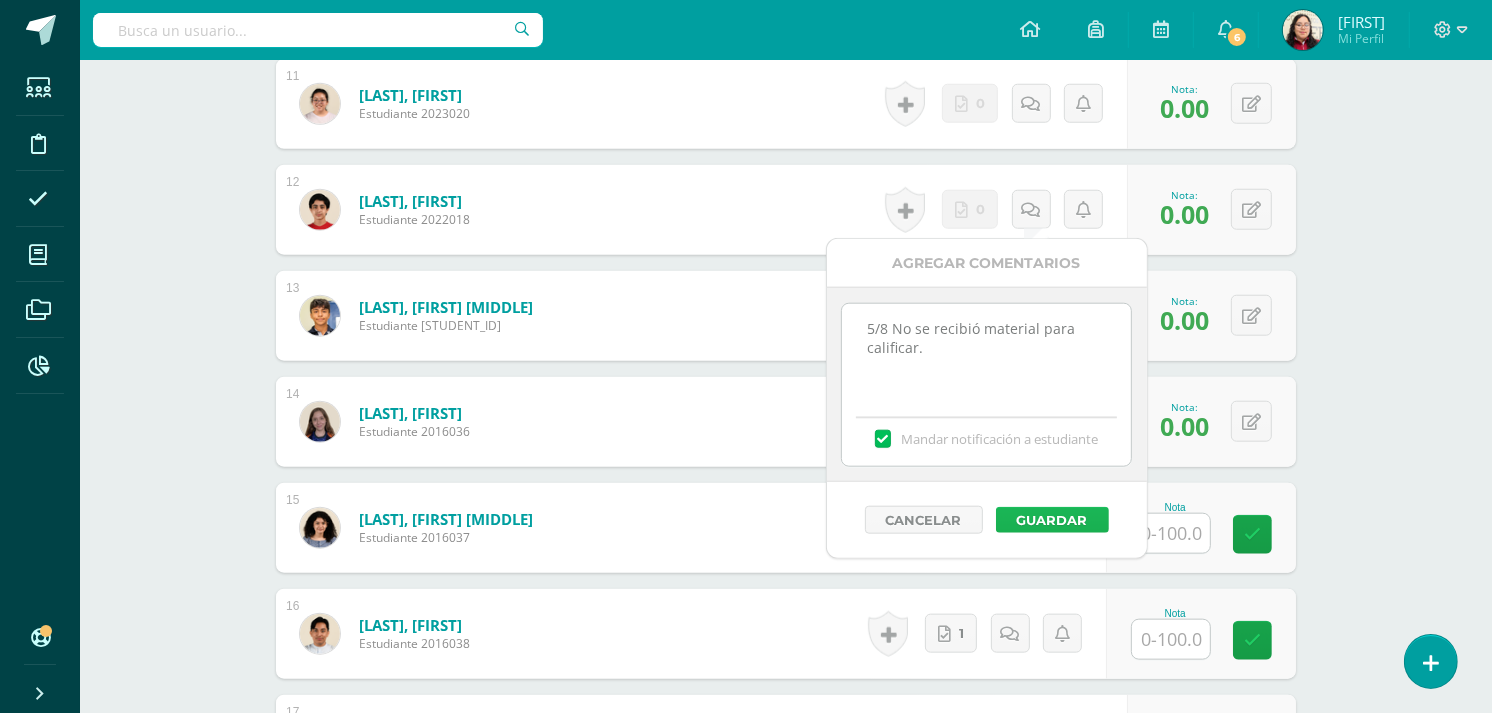 click on "Guardar" at bounding box center [1052, 520] 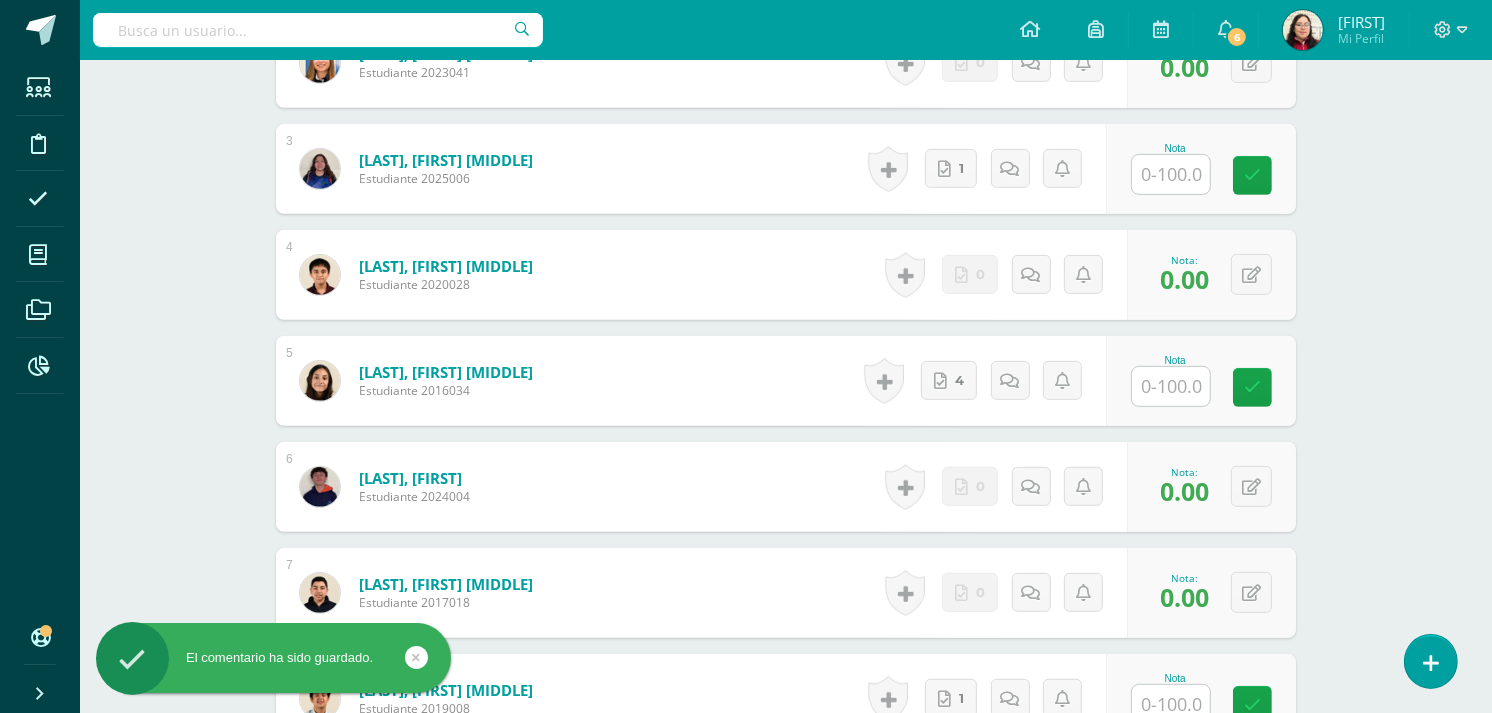 scroll, scrollTop: 781, scrollLeft: 0, axis: vertical 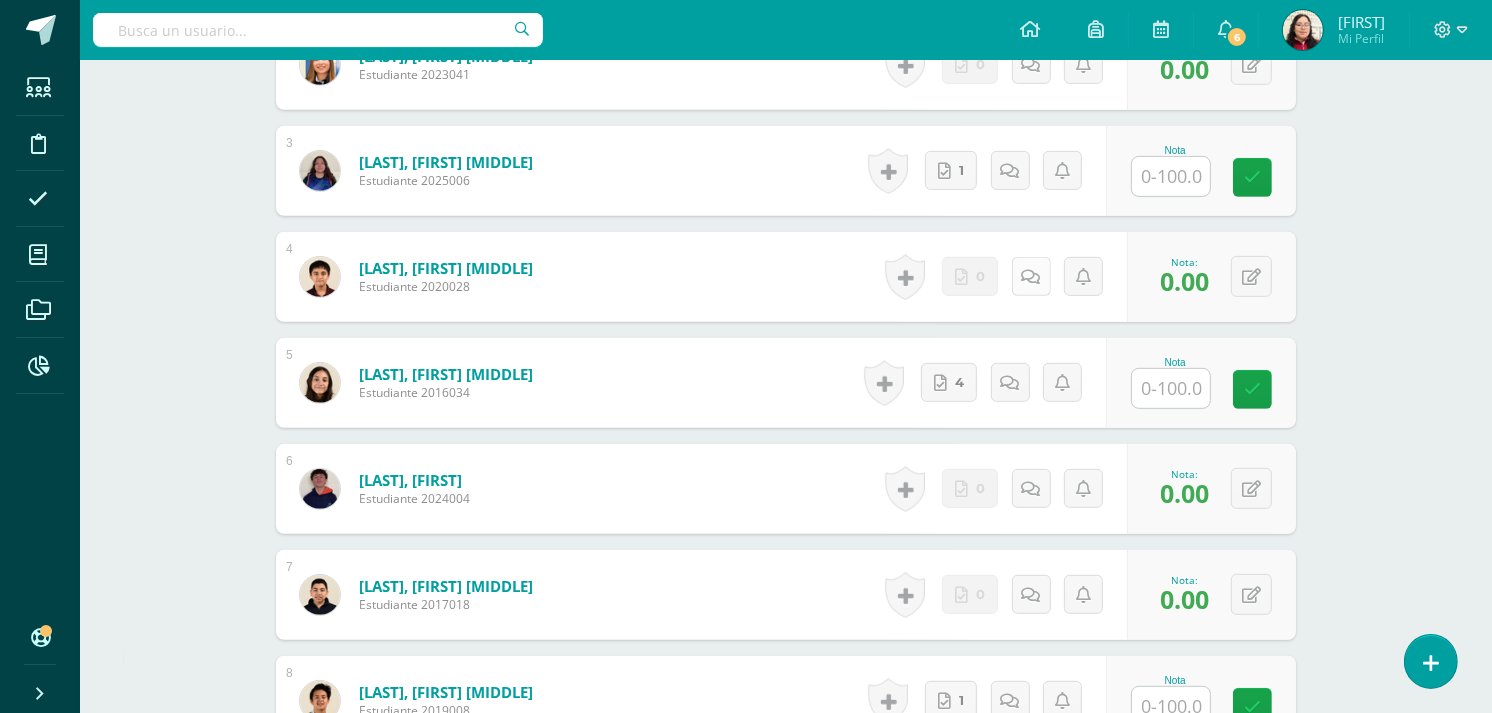 click at bounding box center [1031, 277] 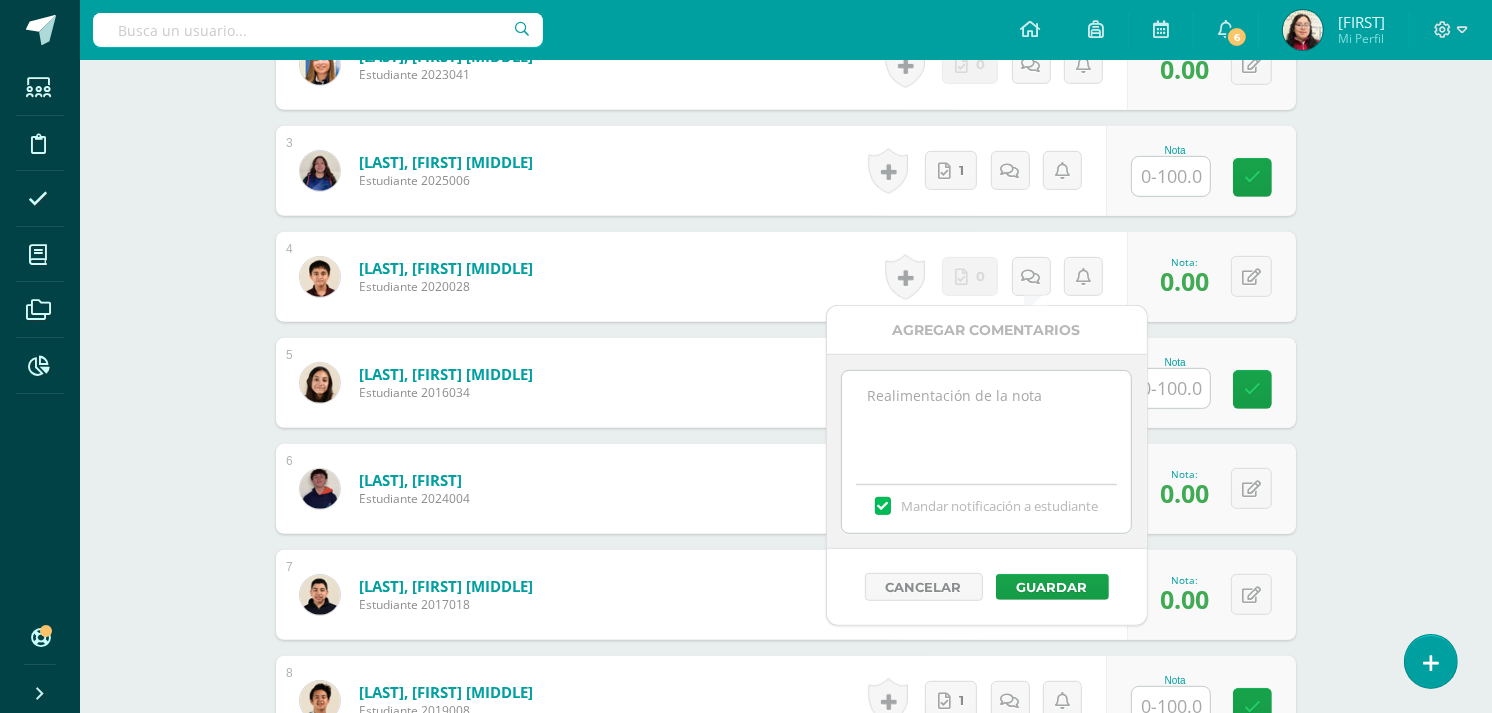 click at bounding box center [986, 421] 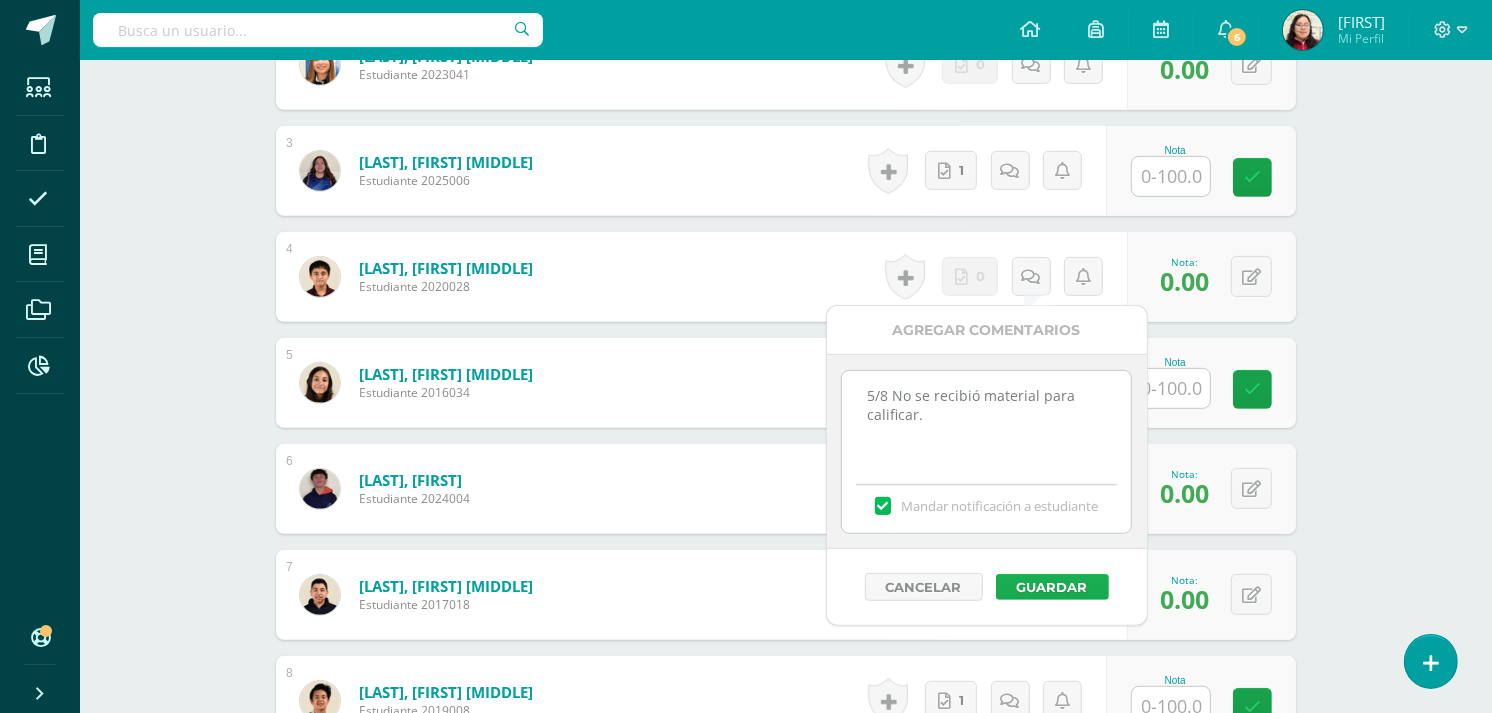 type on "5/8 No se recibió material para calificar." 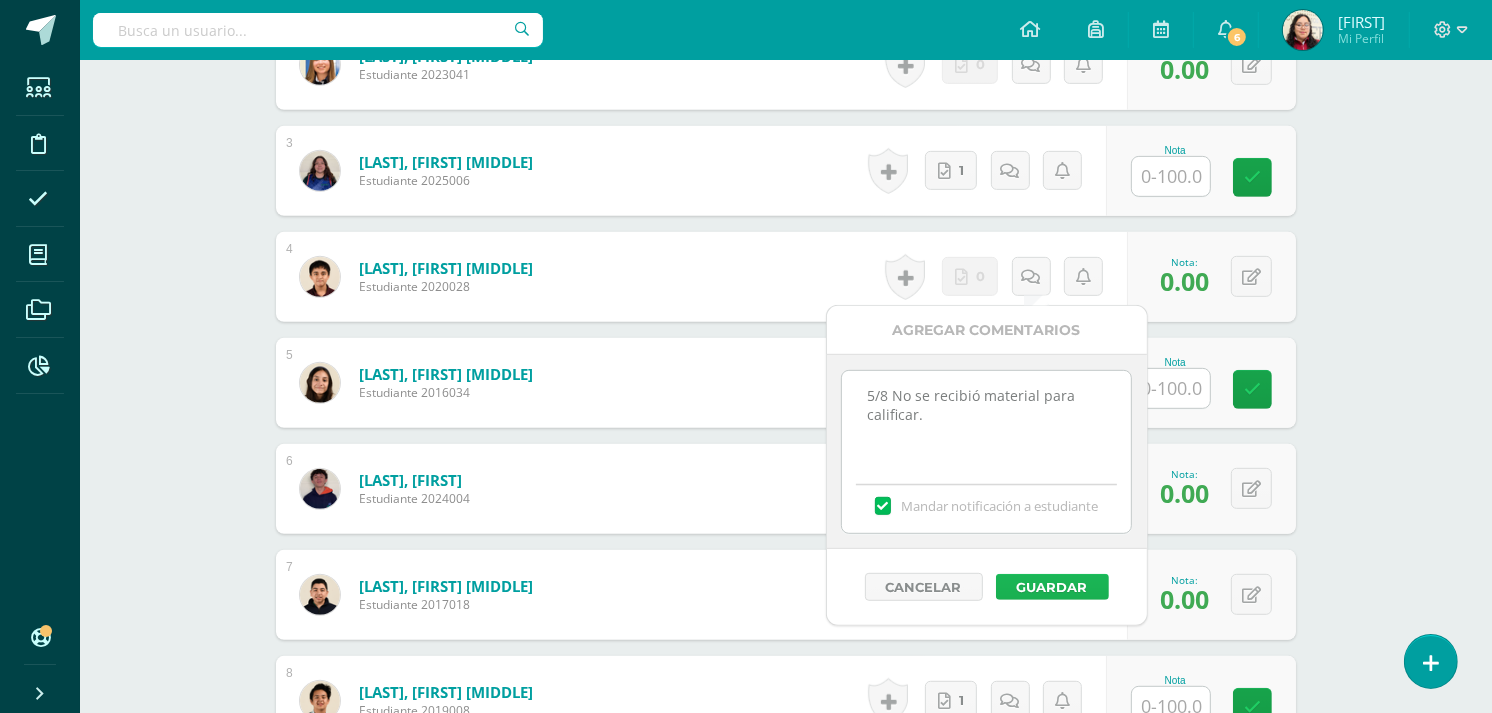click on "Guardar" at bounding box center (1052, 587) 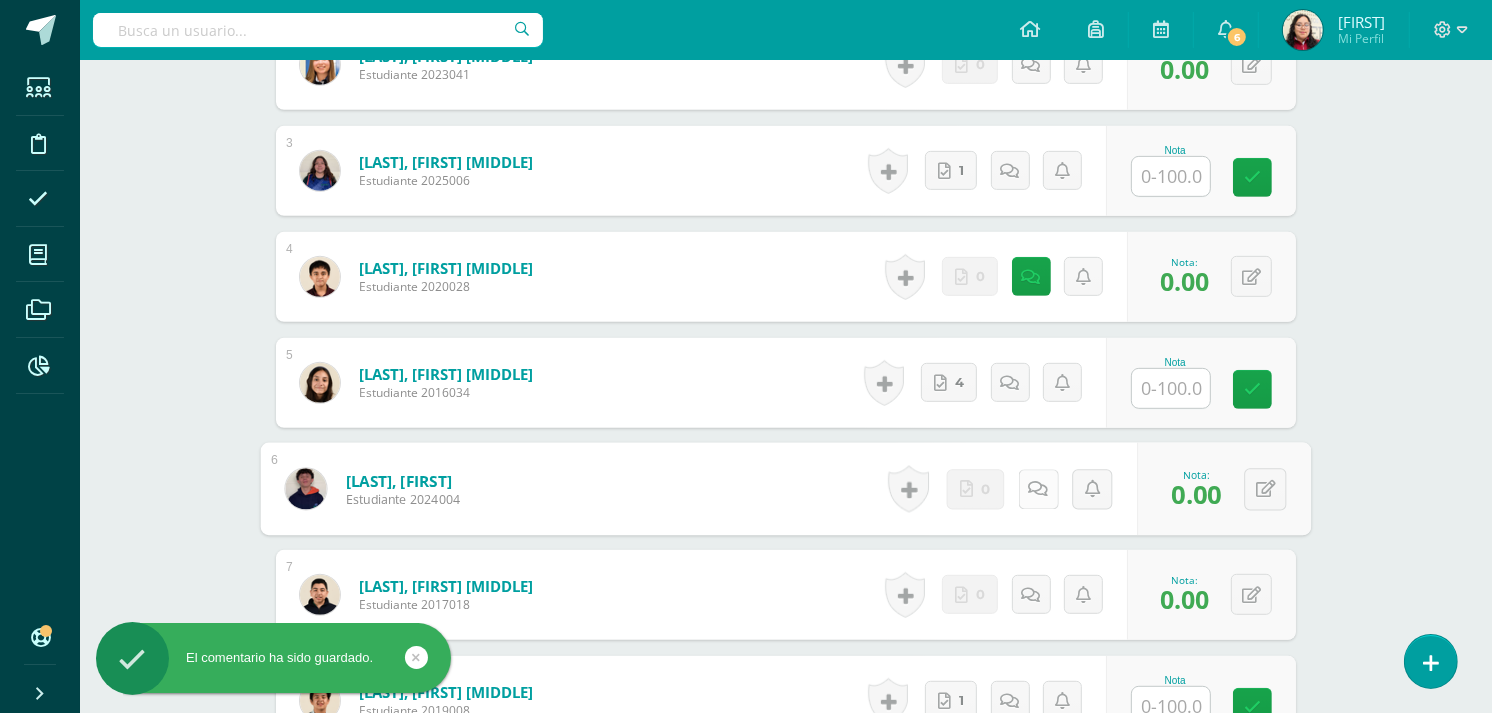 click at bounding box center (1039, 488) 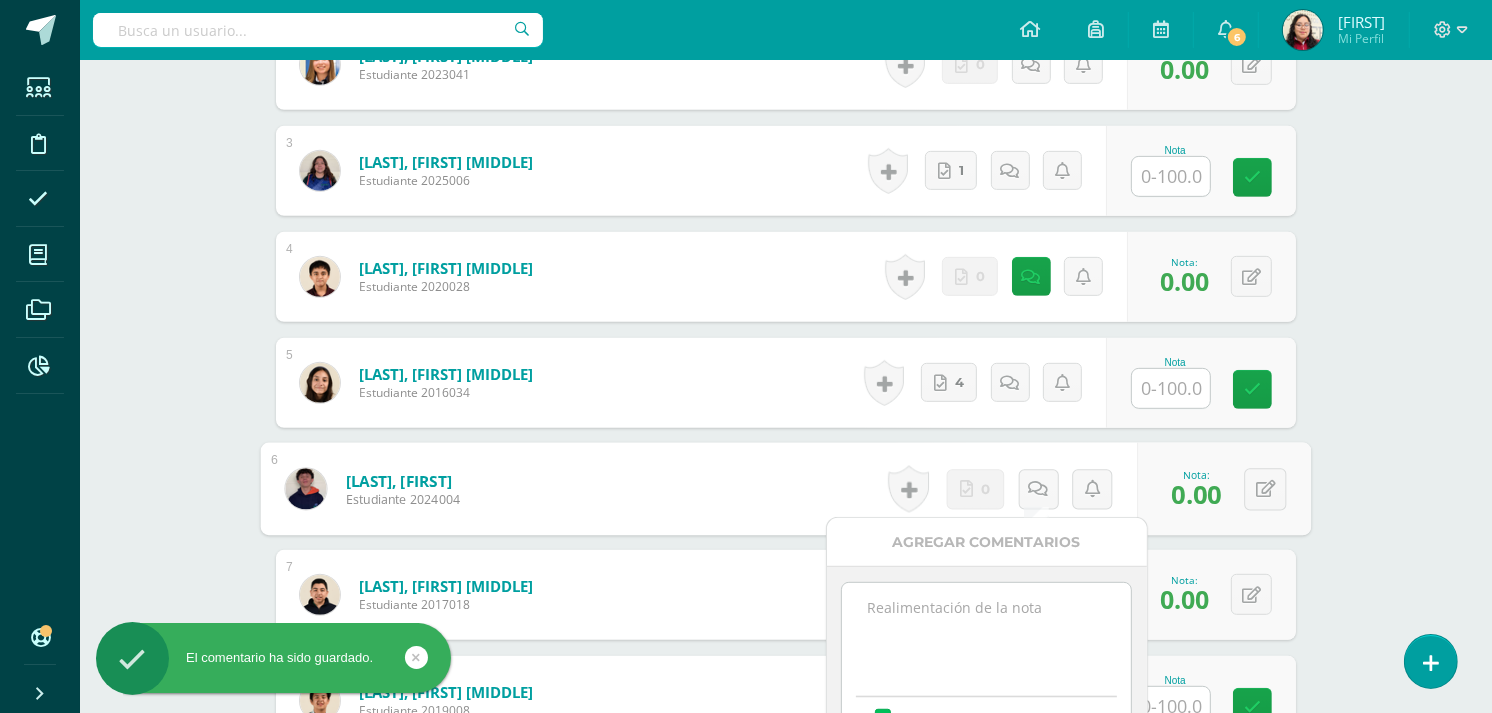 click at bounding box center (986, 633) 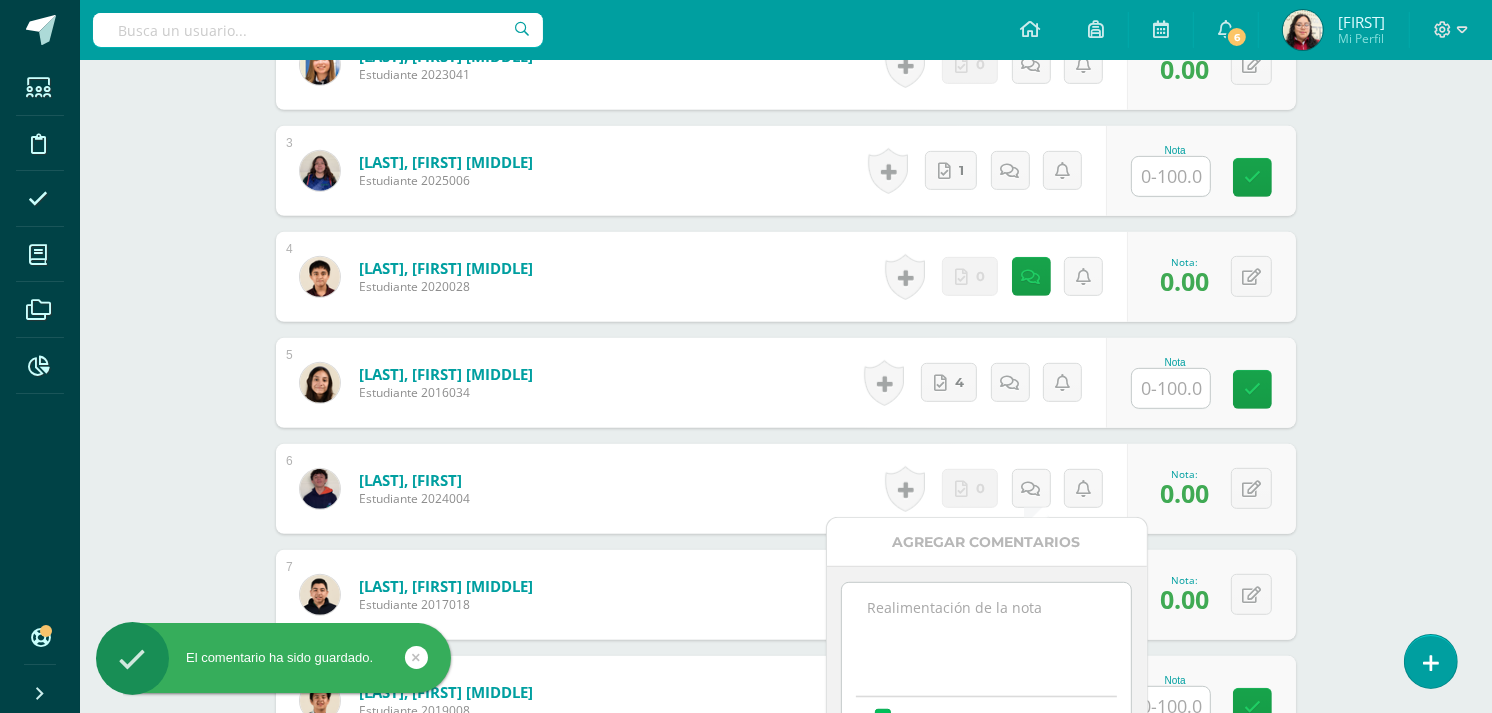 paste on "5/8 No se recibió material para calificar." 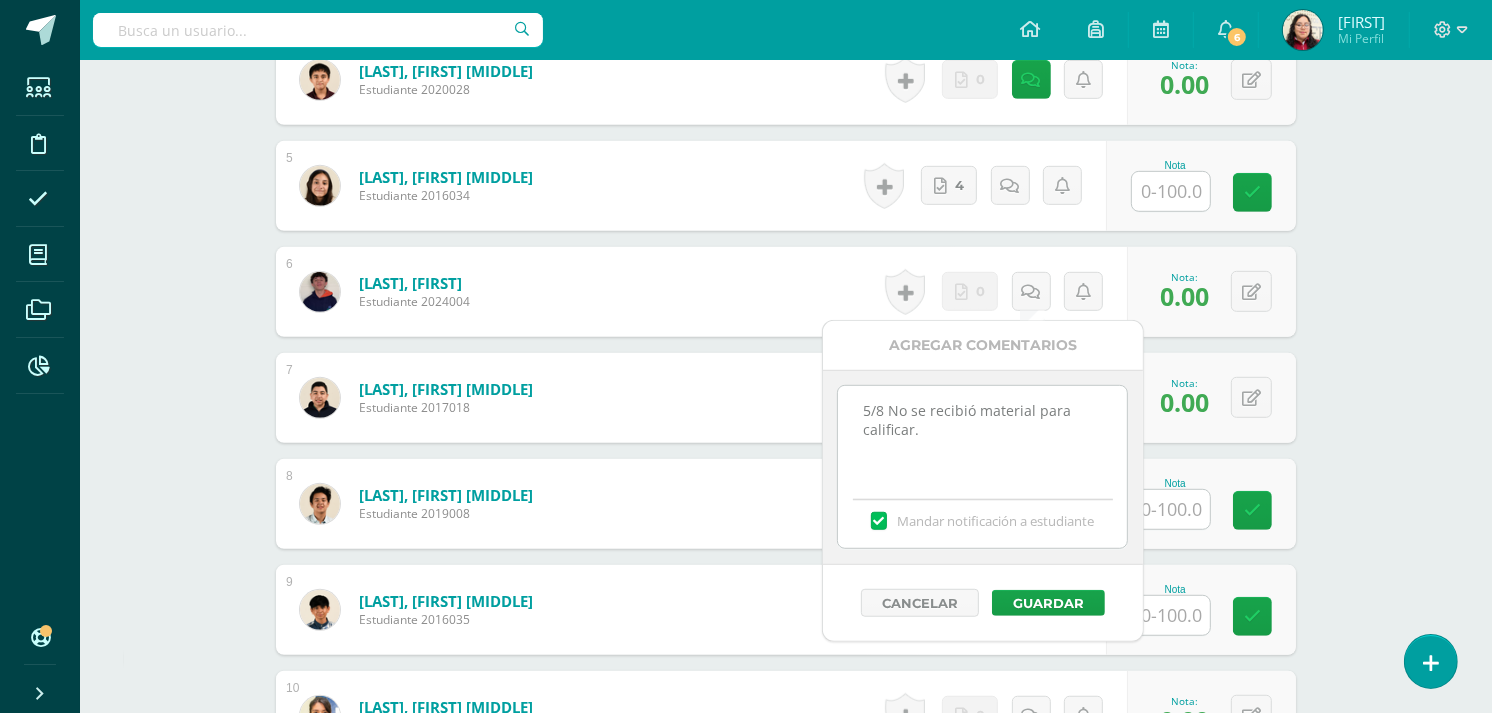 scroll, scrollTop: 980, scrollLeft: 0, axis: vertical 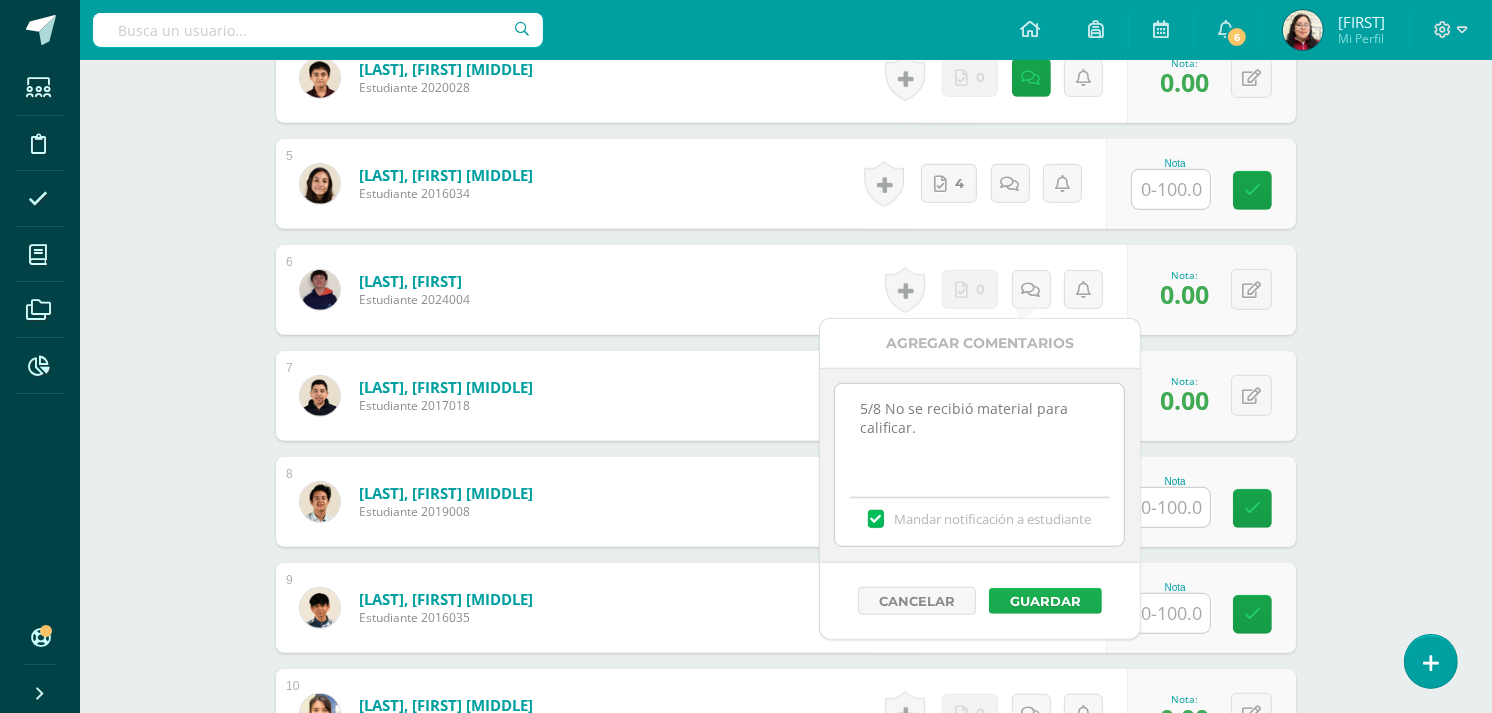 type on "5/8 No se recibió material para calificar." 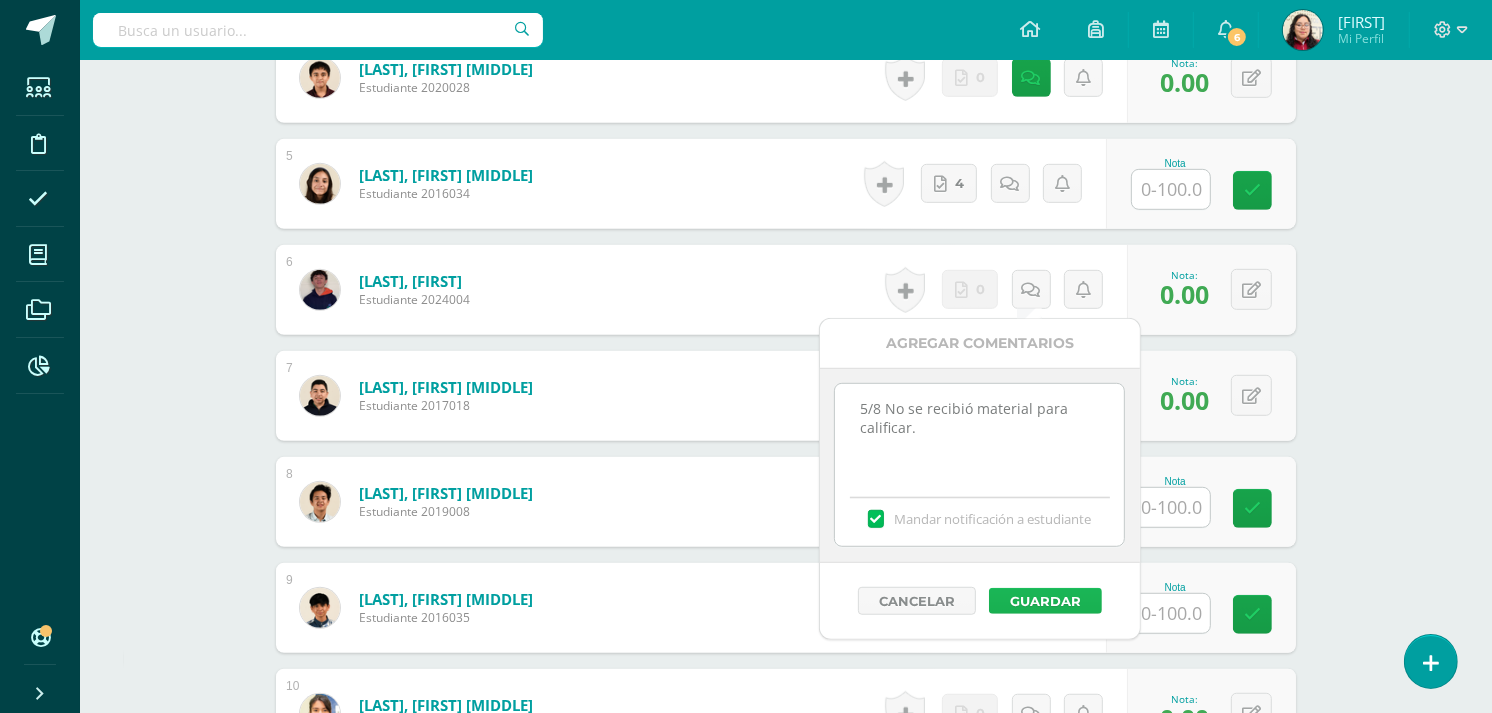 click on "Guardar" at bounding box center (1045, 601) 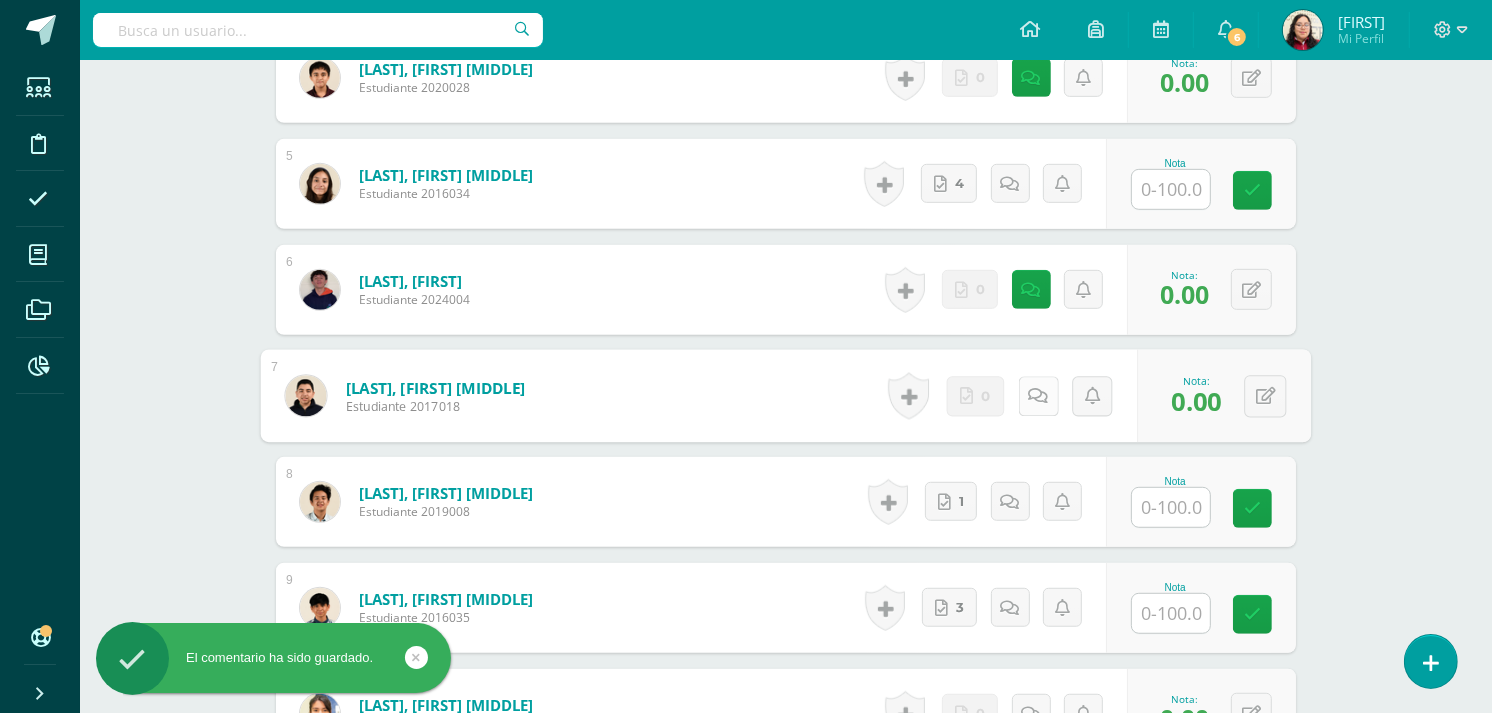 click at bounding box center [1038, 396] 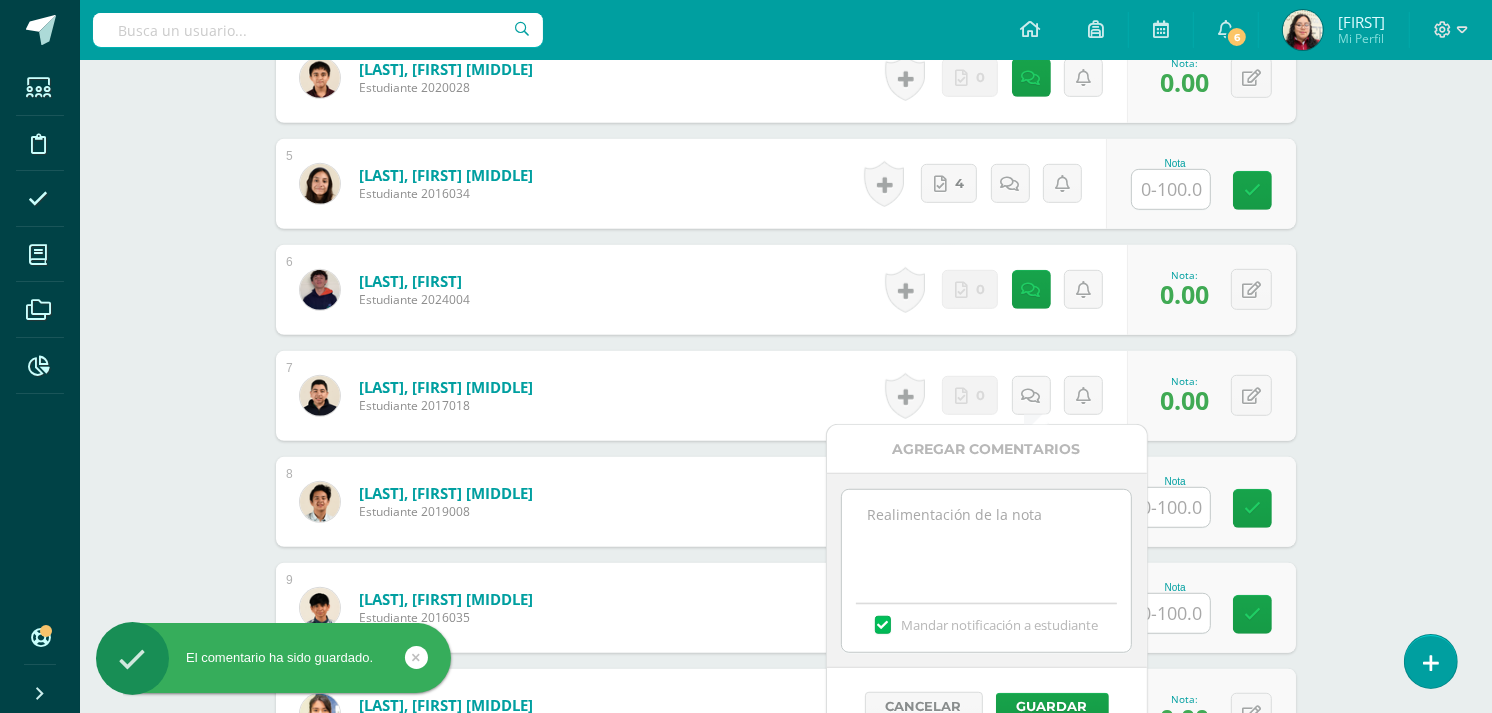 click at bounding box center (986, 540) 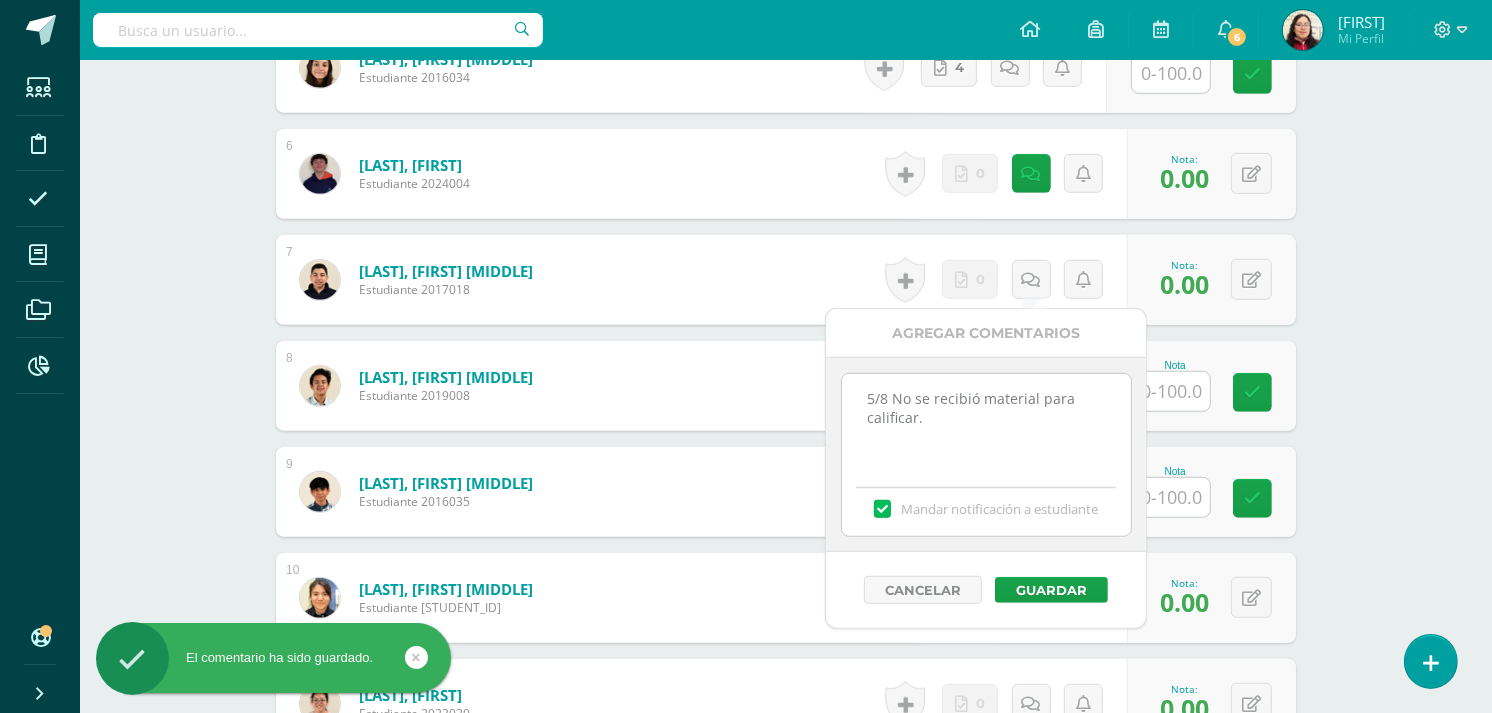 scroll, scrollTop: 1097, scrollLeft: 0, axis: vertical 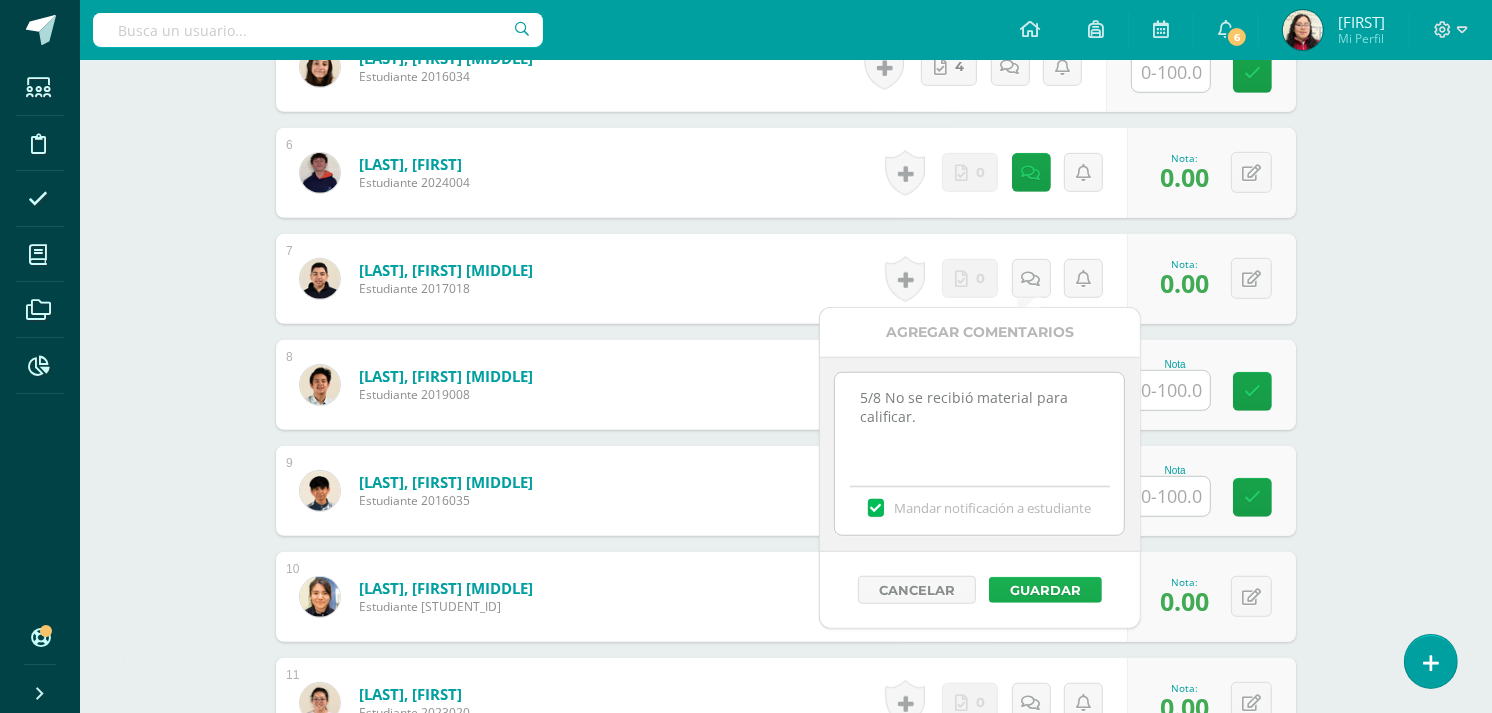 type on "5/8 No se recibió material para calificar." 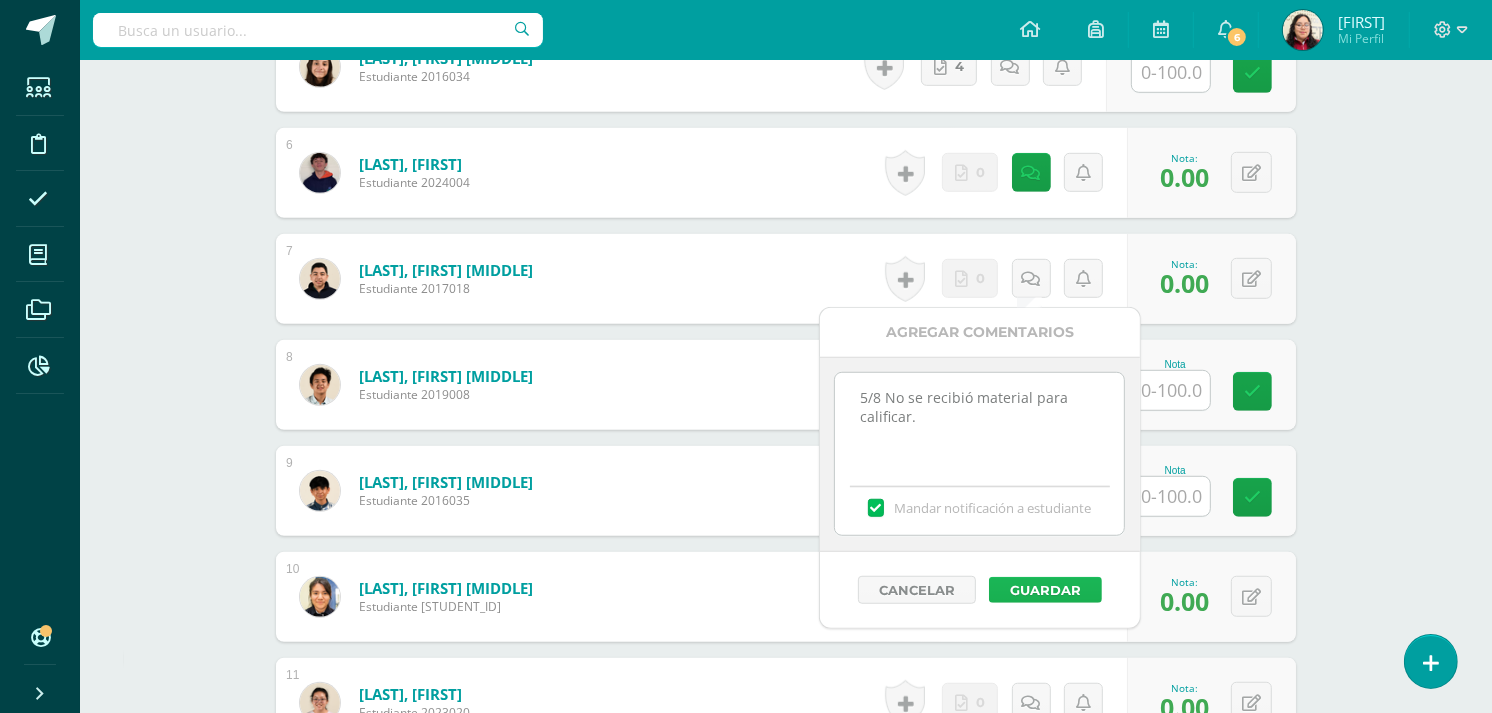 click on "Guardar" at bounding box center [1045, 590] 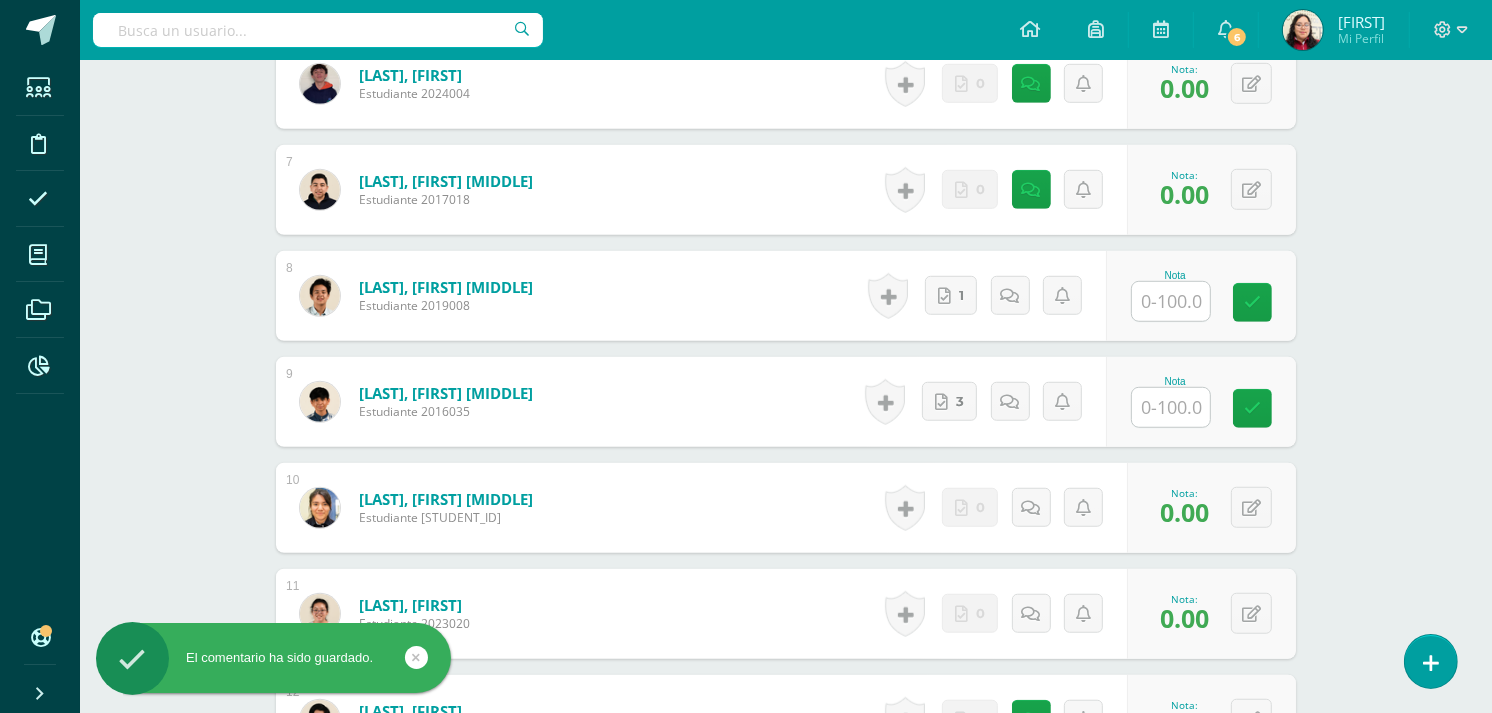 scroll, scrollTop: 1187, scrollLeft: 0, axis: vertical 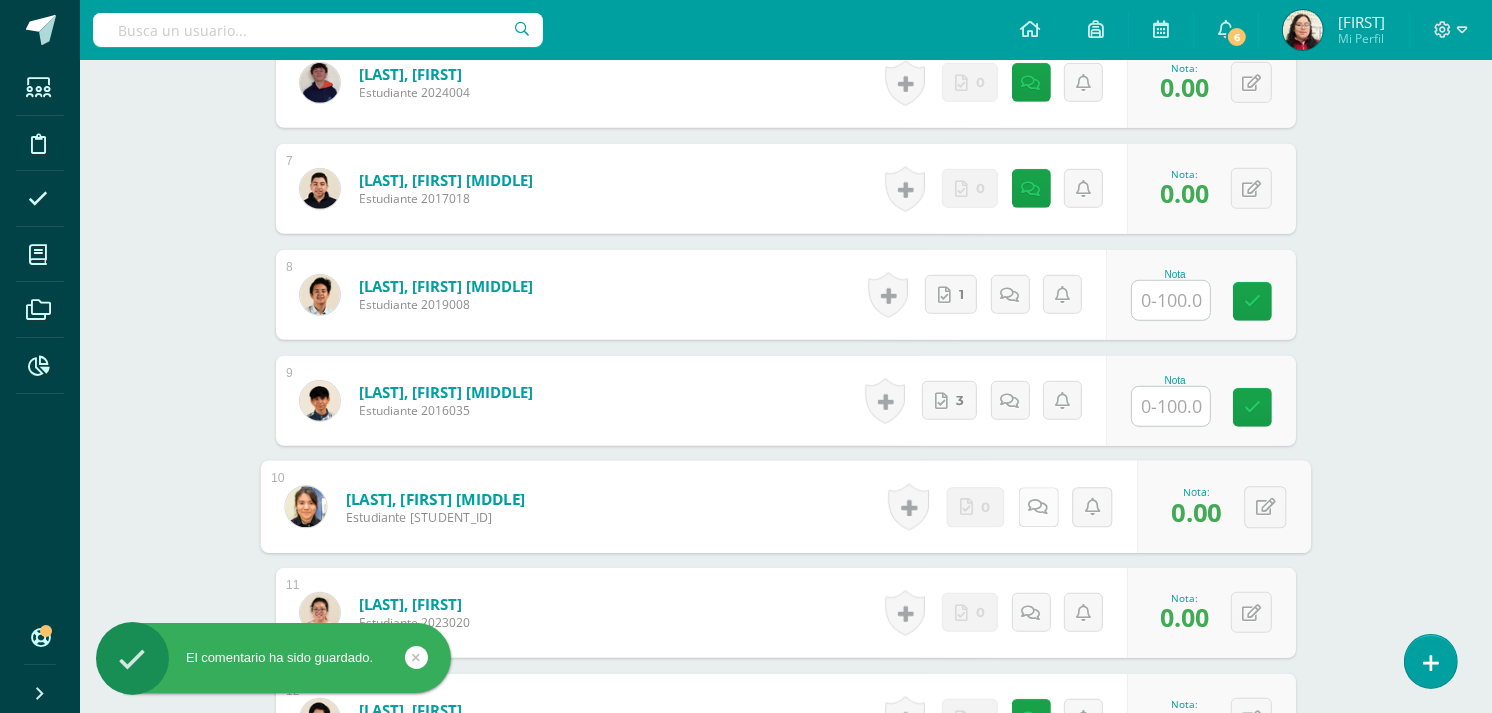 click at bounding box center (1039, 506) 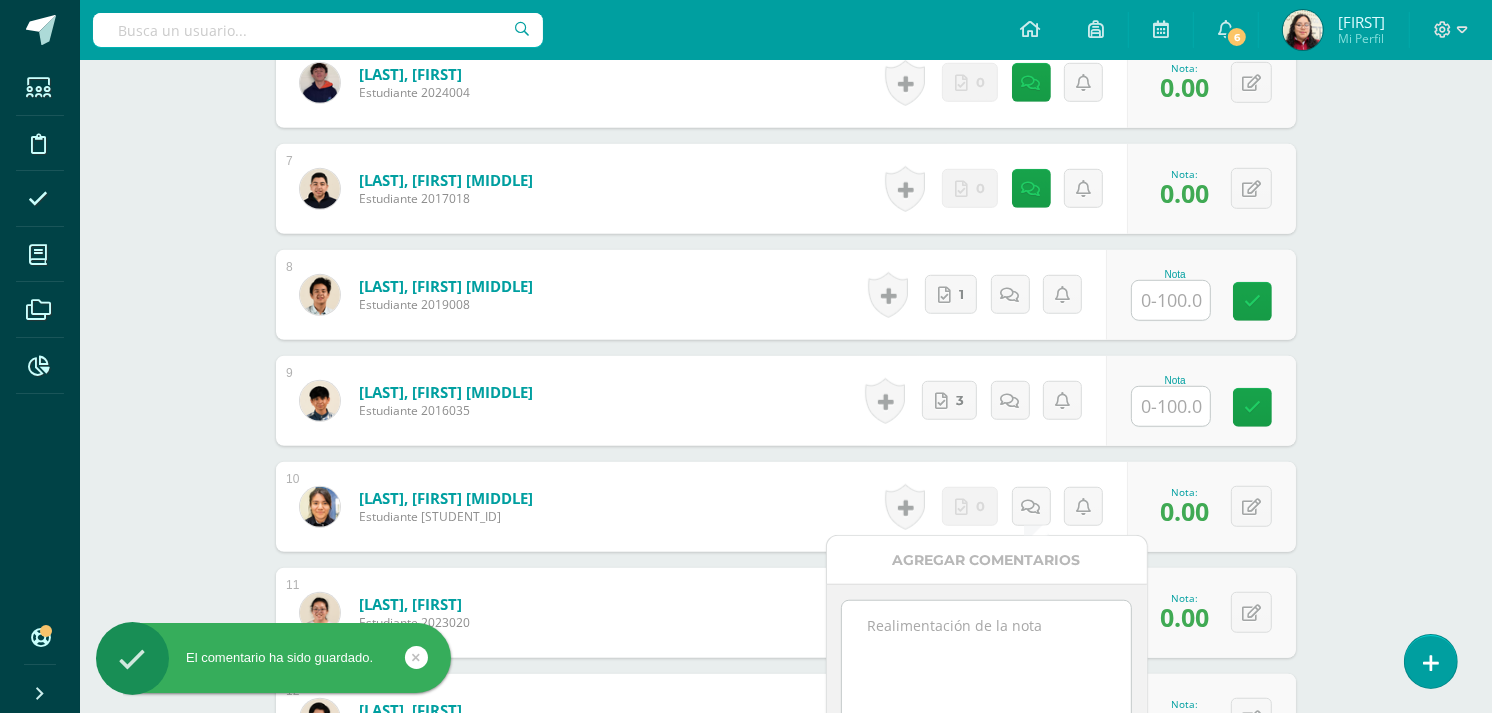 click at bounding box center [986, 651] 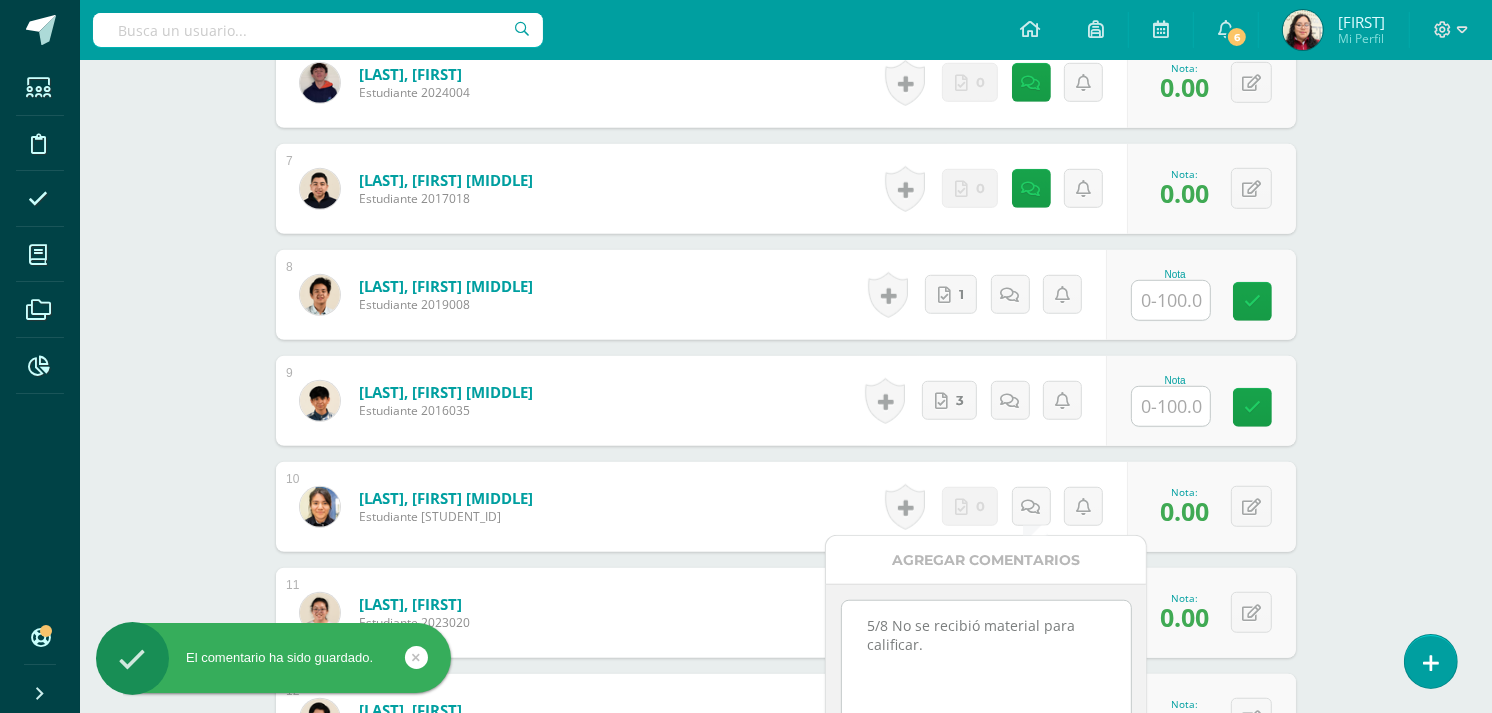 scroll, scrollTop: 1367, scrollLeft: 0, axis: vertical 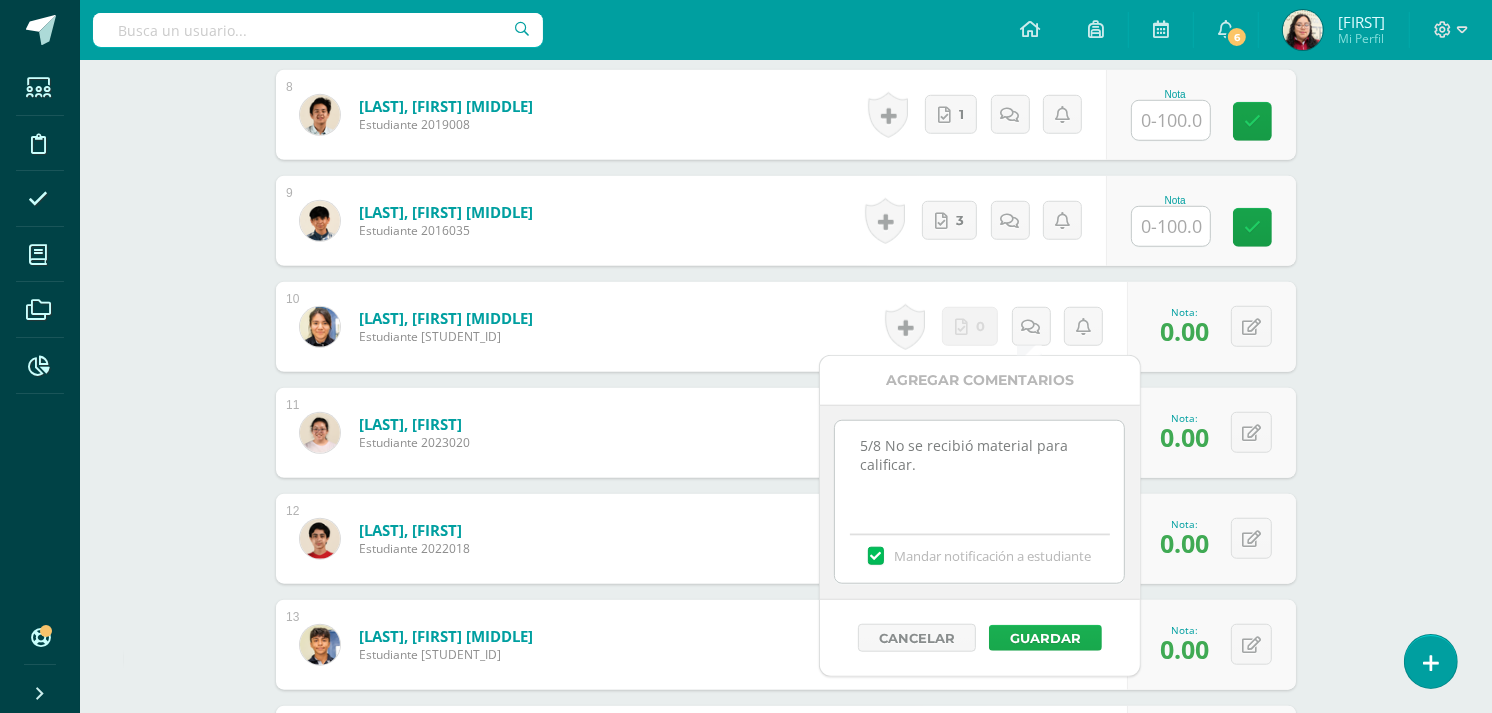 type on "5/8 No se recibió material para calificar." 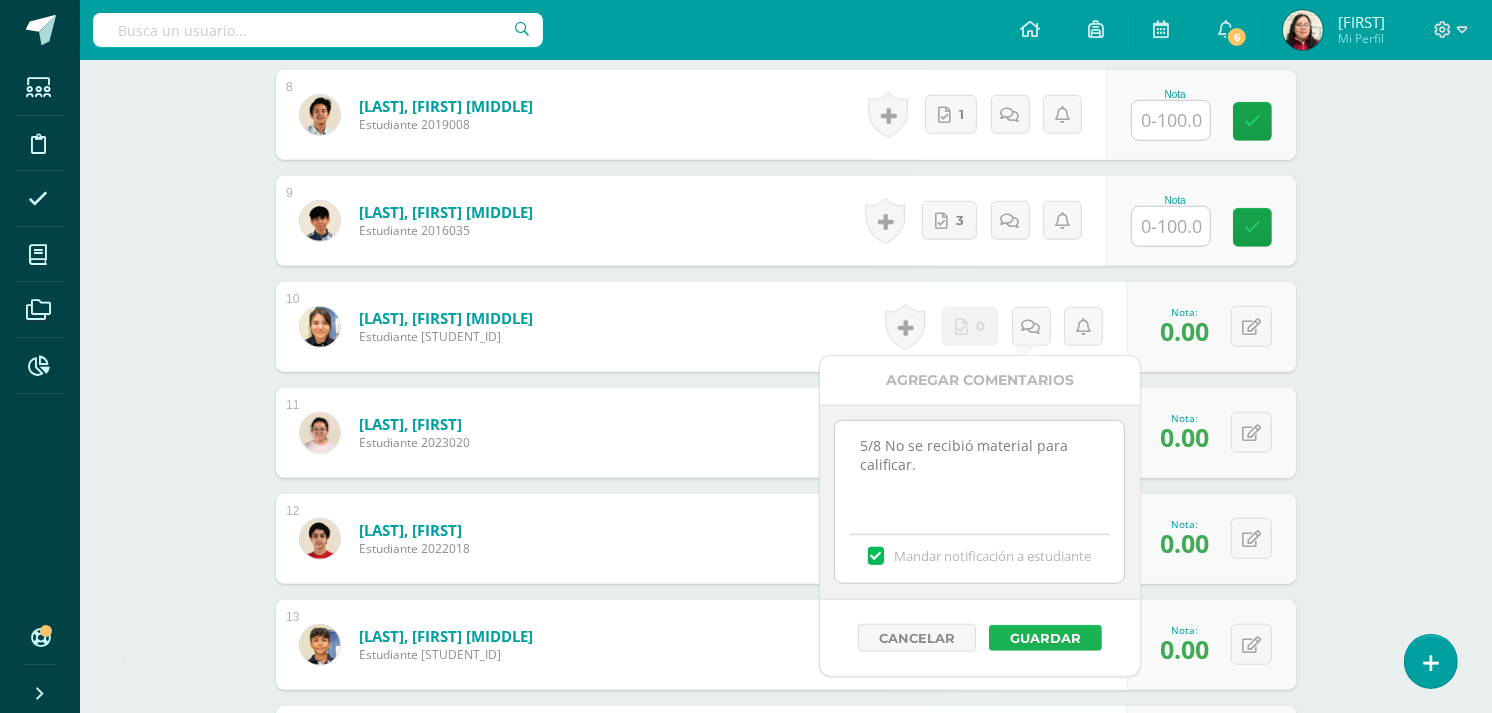 click on "Guardar" at bounding box center (1045, 638) 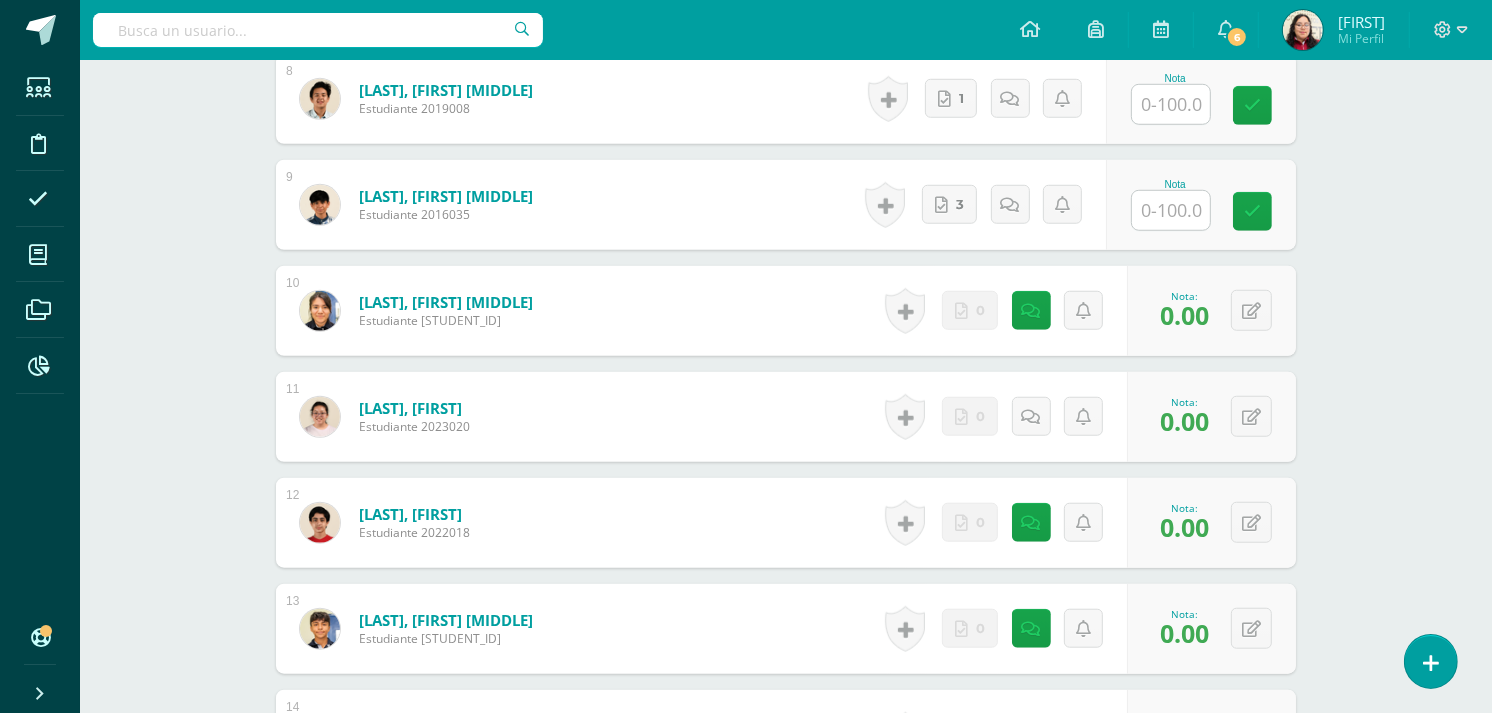 scroll, scrollTop: 1367, scrollLeft: 0, axis: vertical 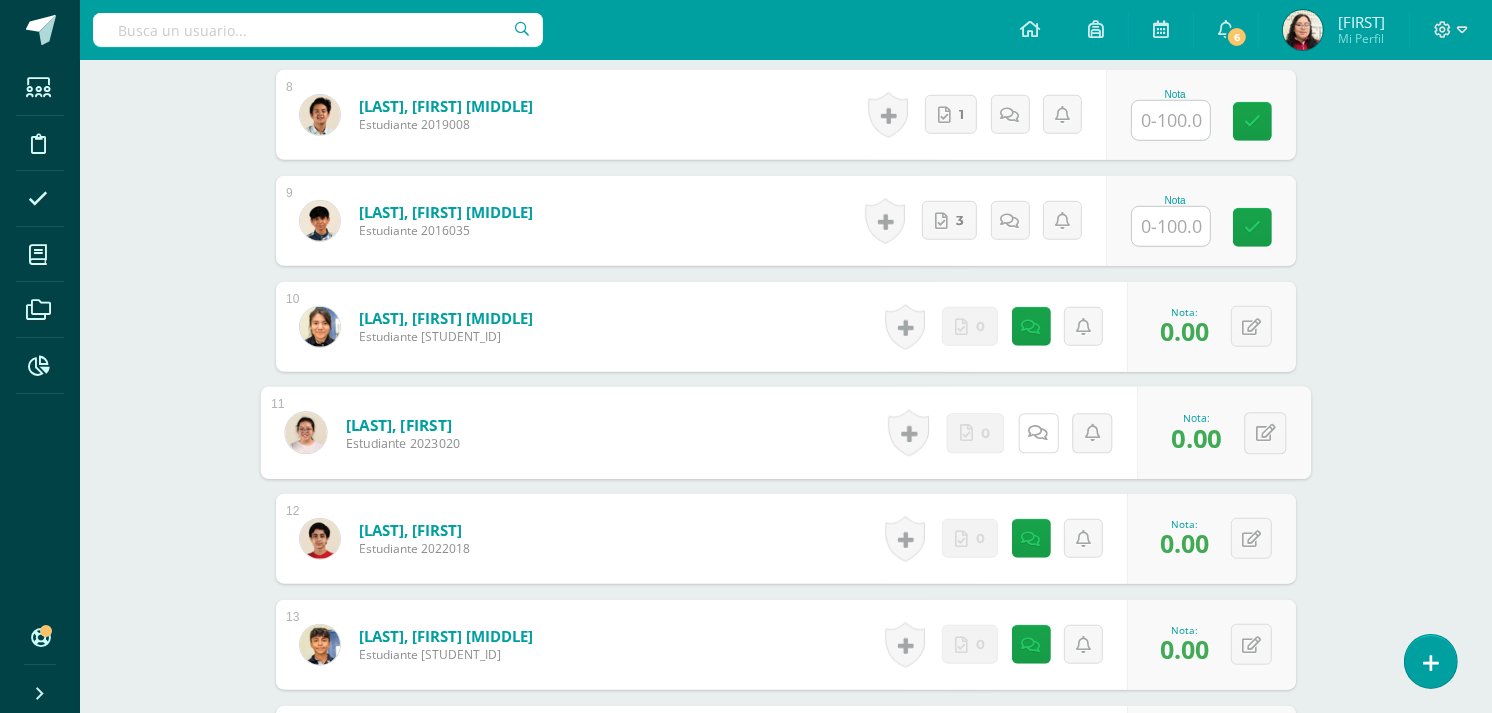 click at bounding box center [1038, 433] 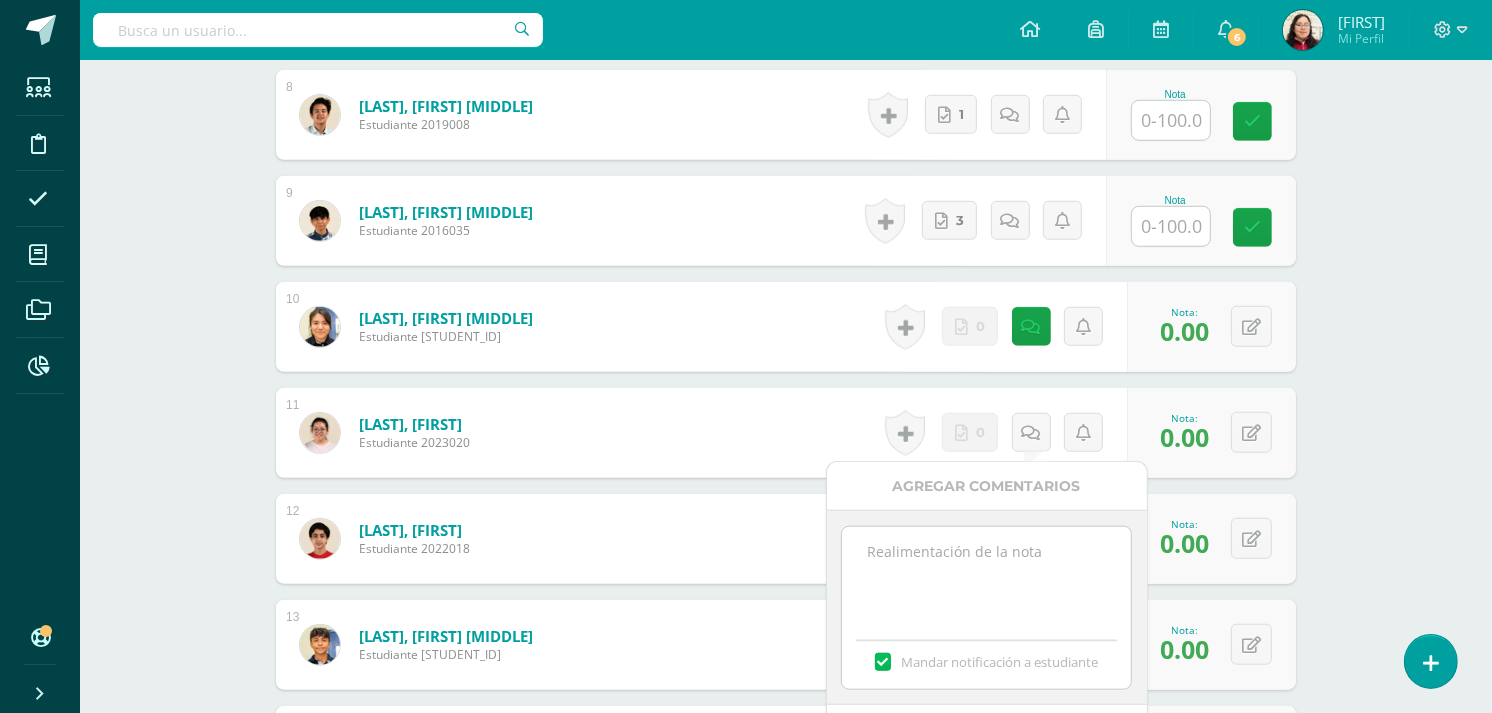 click at bounding box center [986, 577] 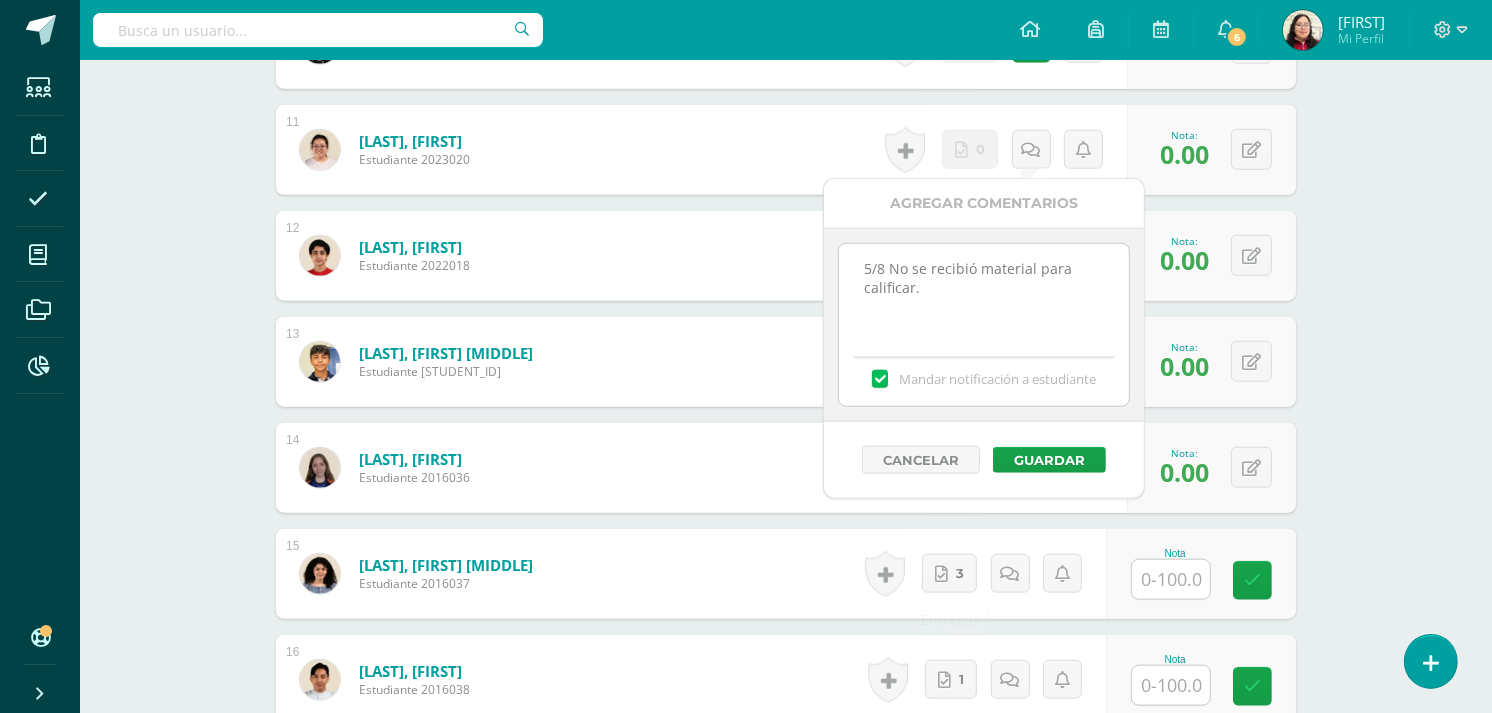 scroll, scrollTop: 1653, scrollLeft: 0, axis: vertical 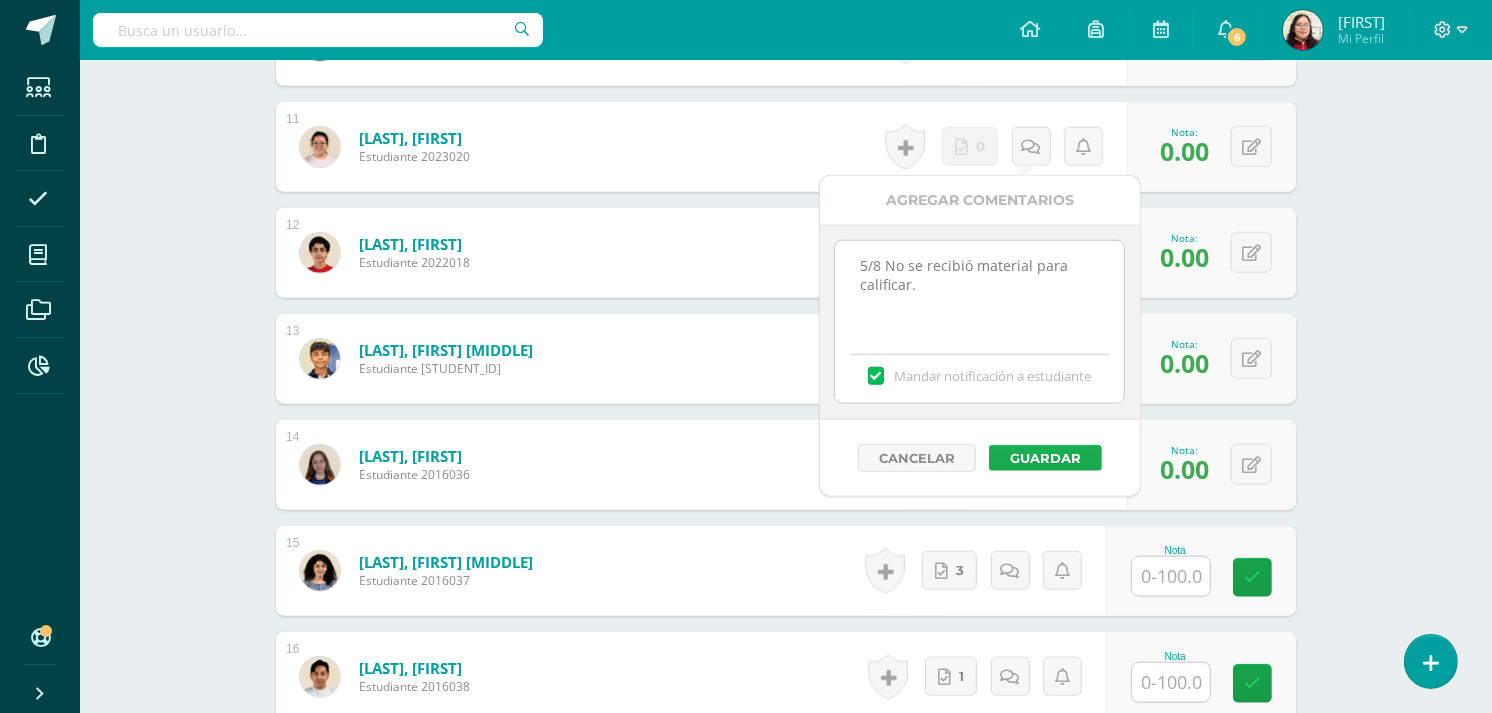 type on "5/8 No se recibió material para calificar." 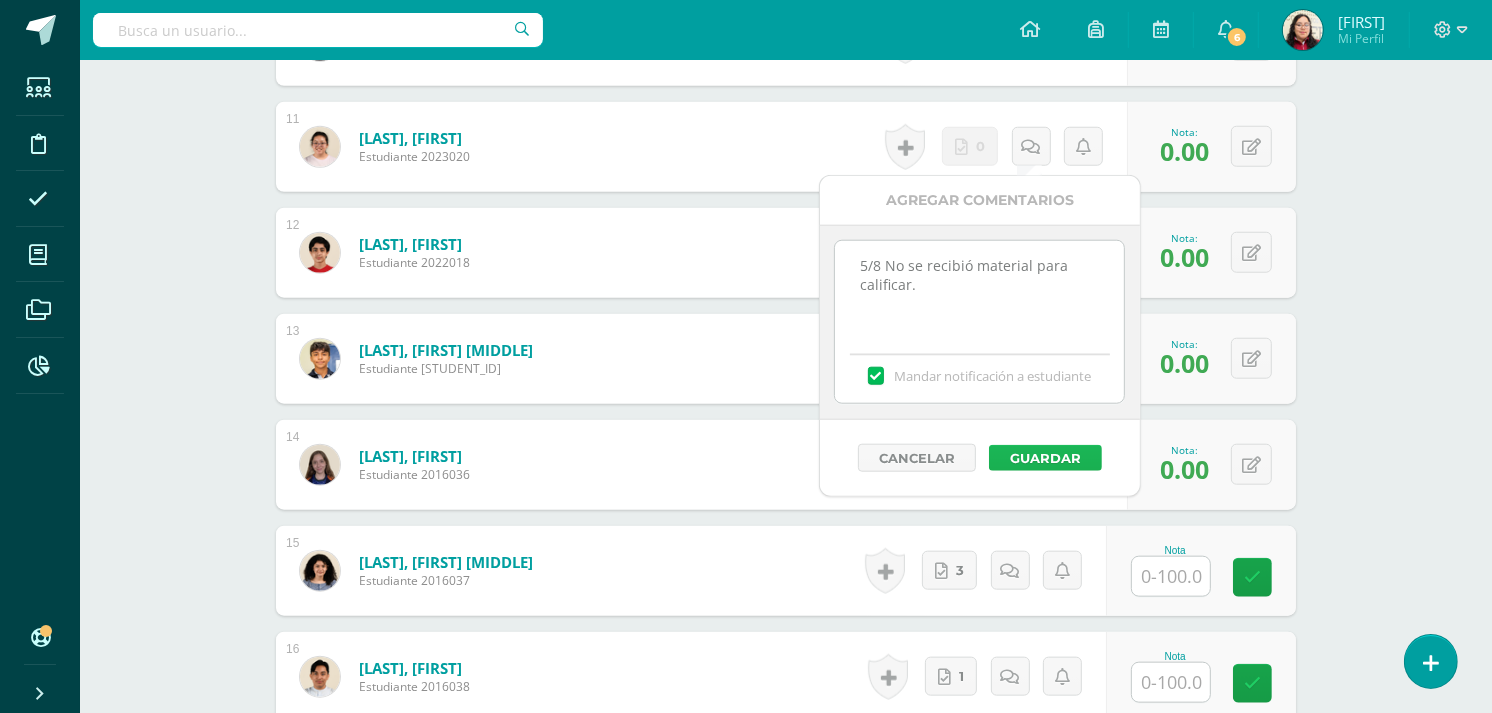 click on "Guardar" at bounding box center (1045, 458) 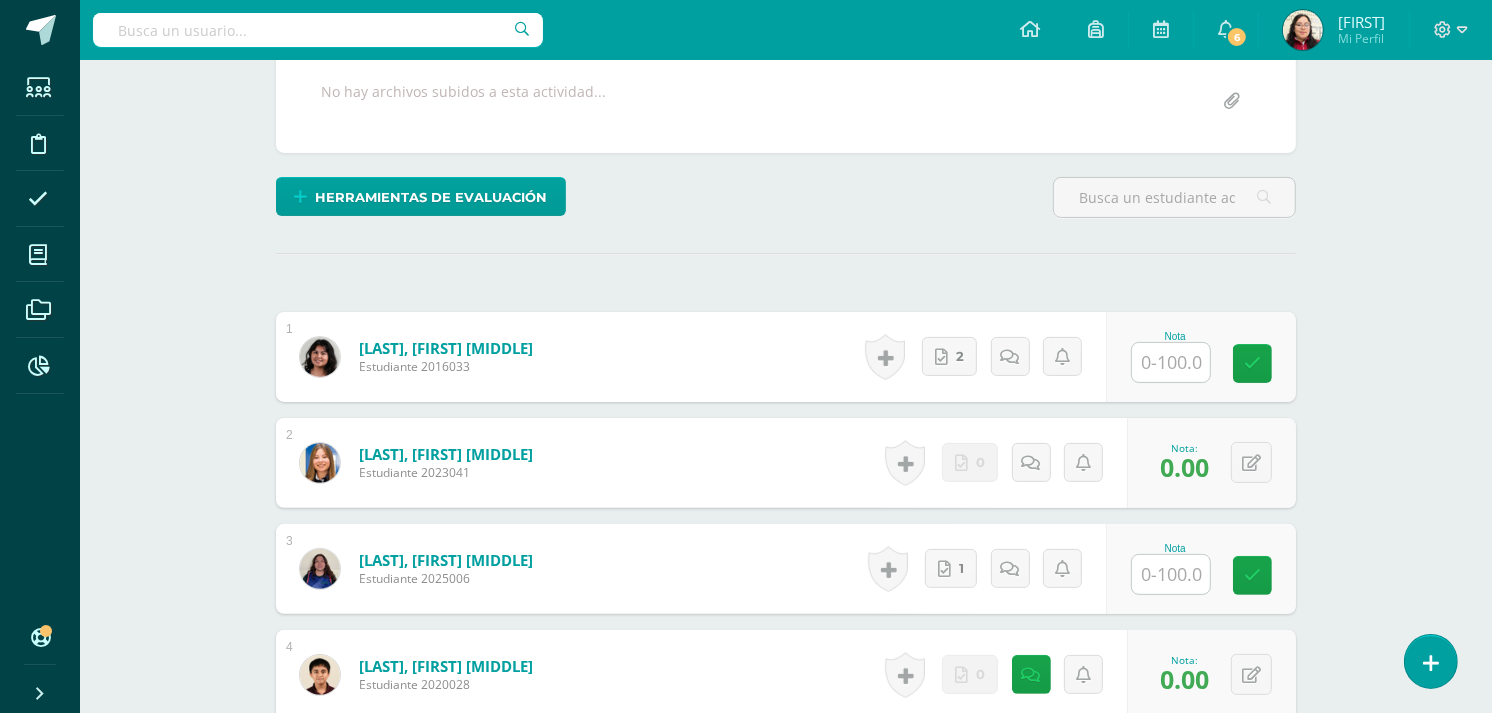 scroll, scrollTop: 381, scrollLeft: 0, axis: vertical 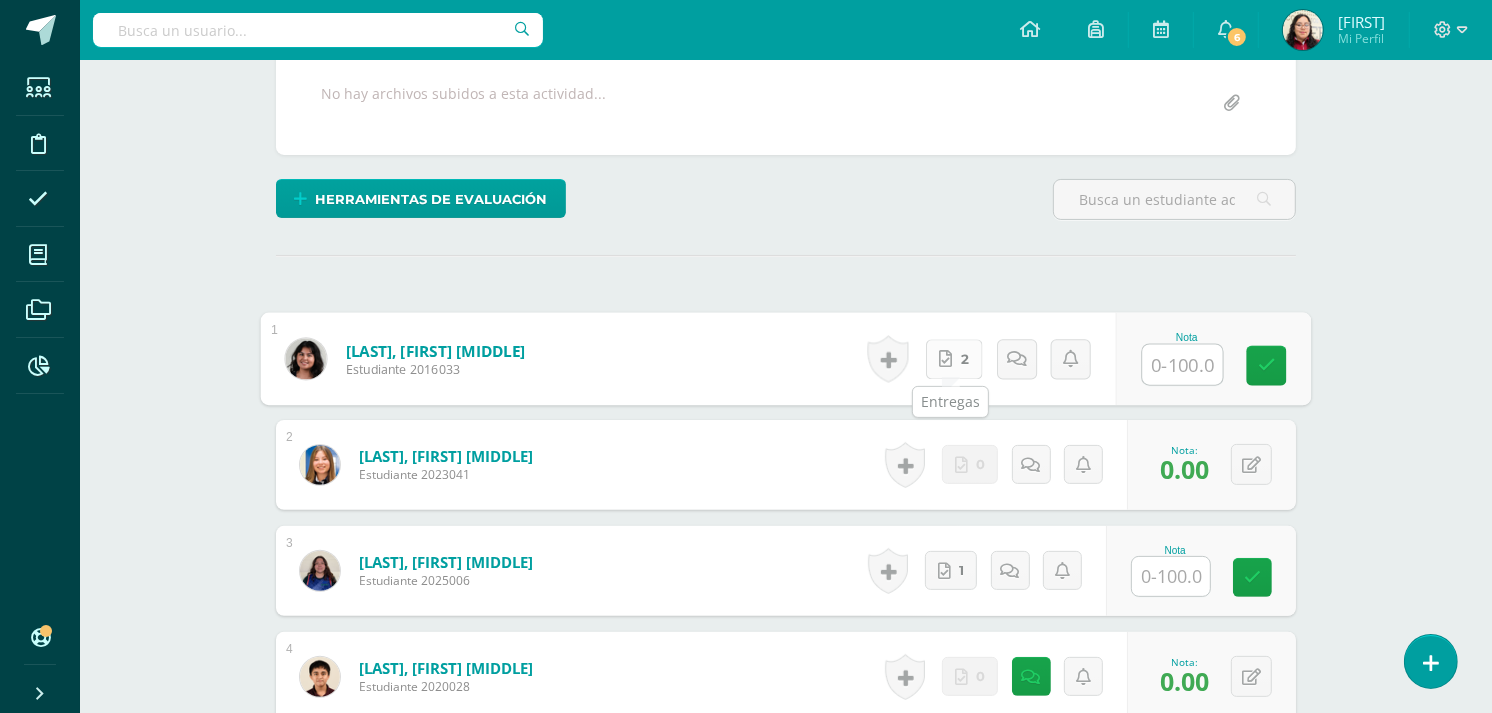 click on "2" at bounding box center (954, 359) 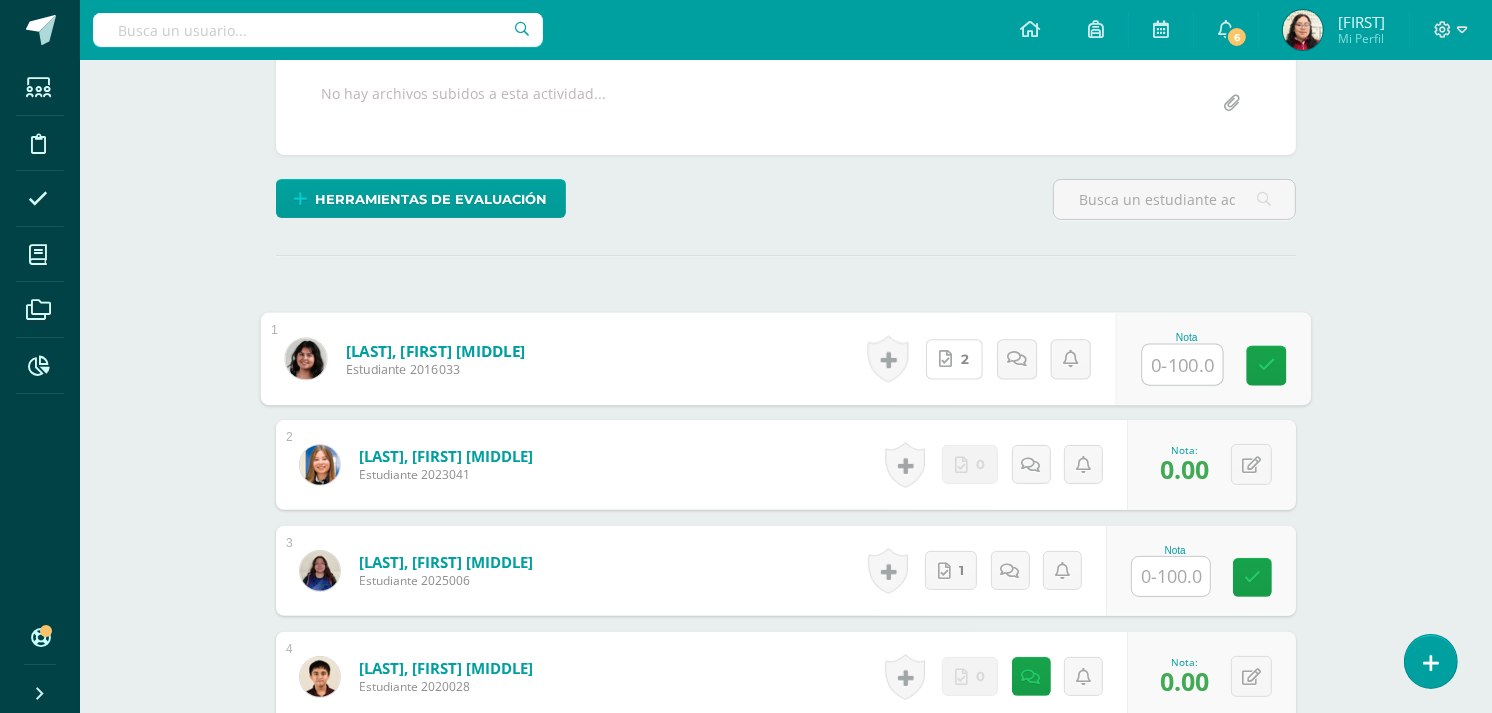 scroll, scrollTop: 456, scrollLeft: 0, axis: vertical 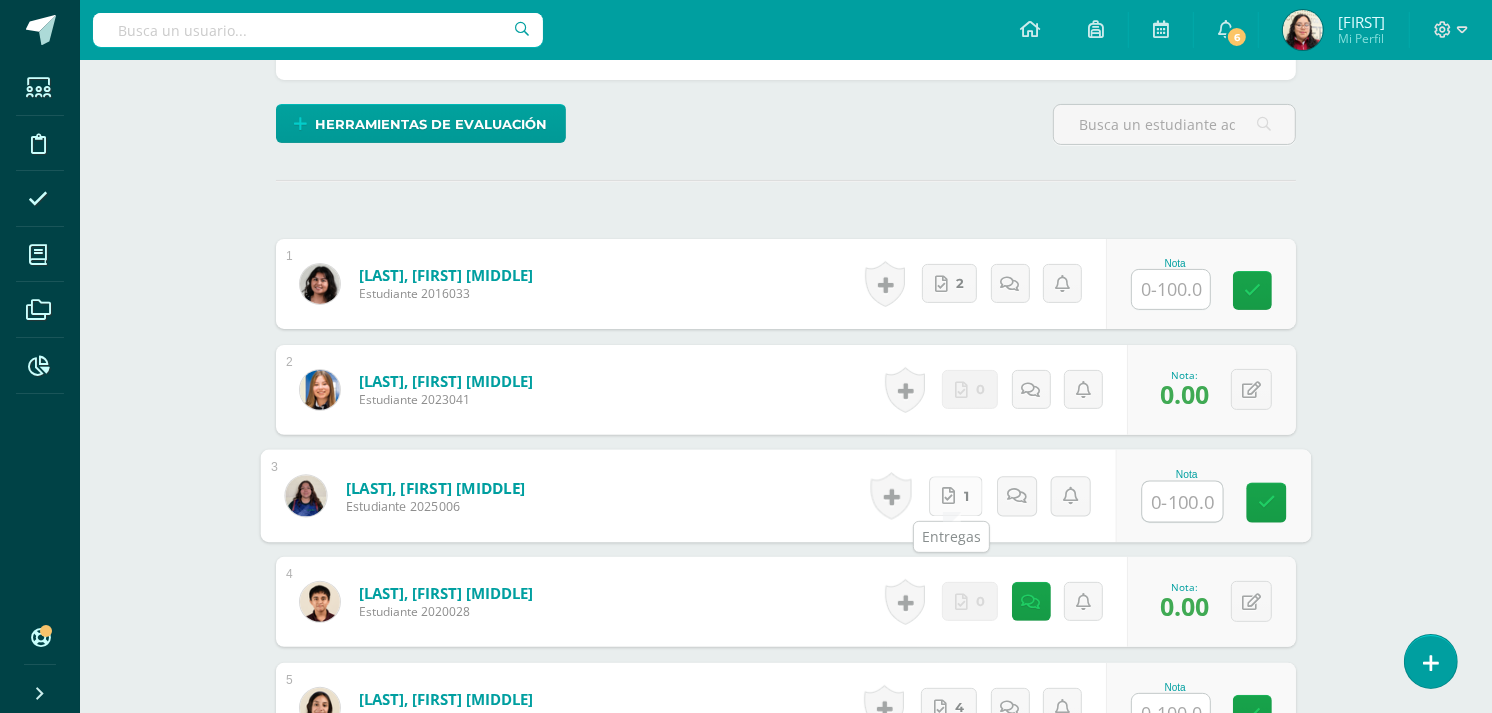 click at bounding box center (948, 495) 